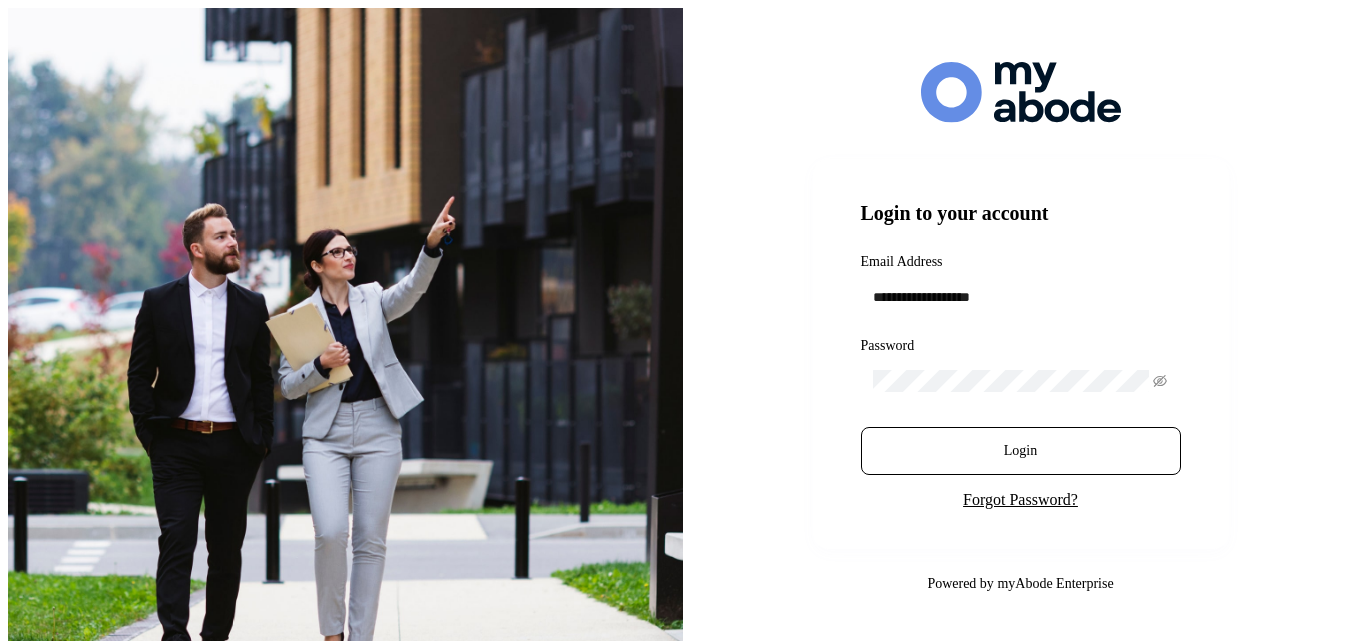 scroll, scrollTop: 0, scrollLeft: 0, axis: both 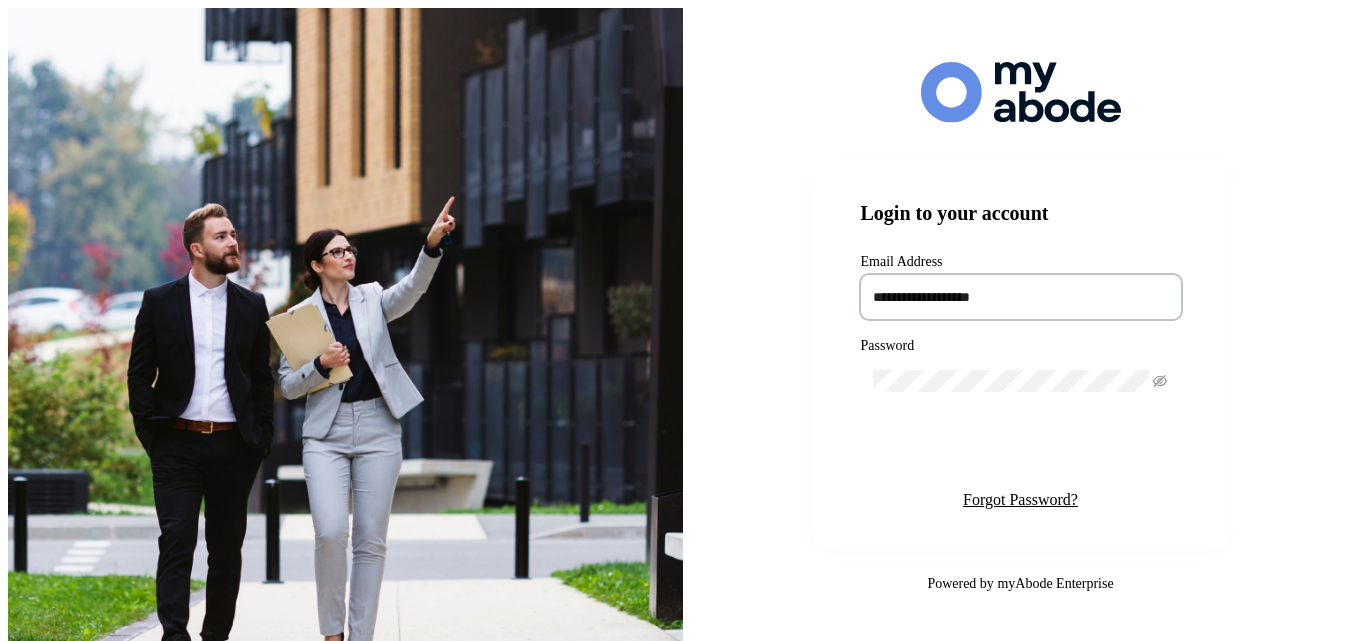 type on "**********" 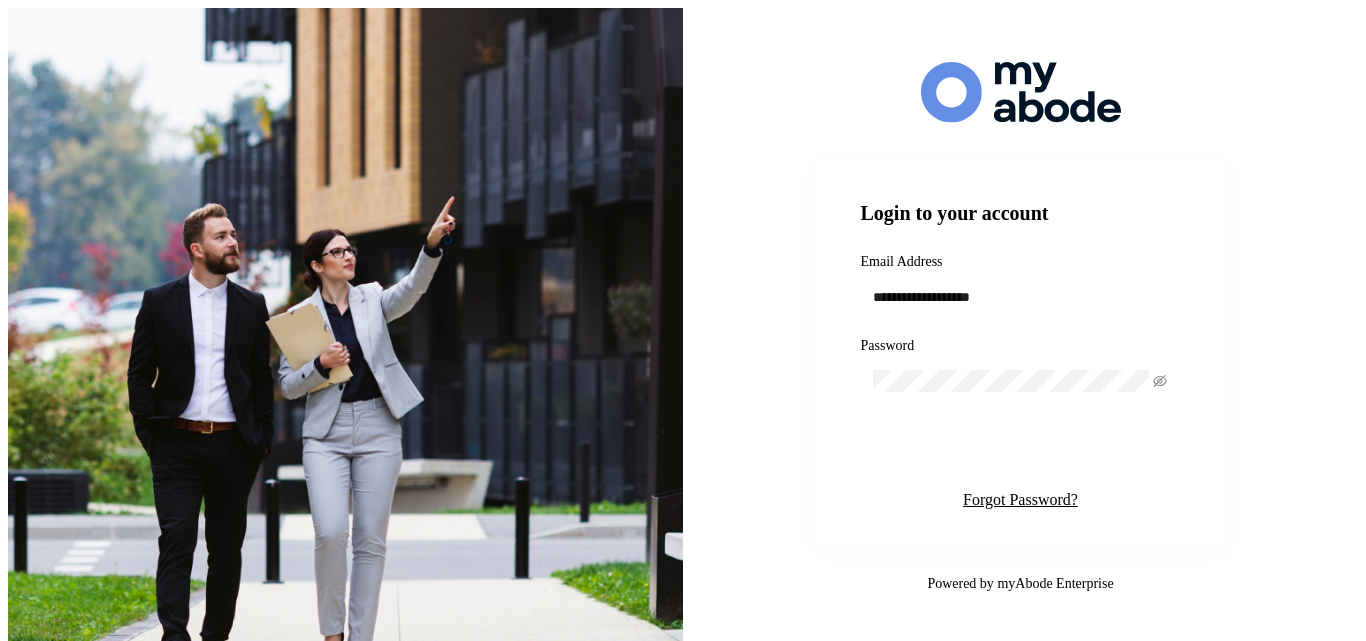click on "Login" at bounding box center (1020, 451) 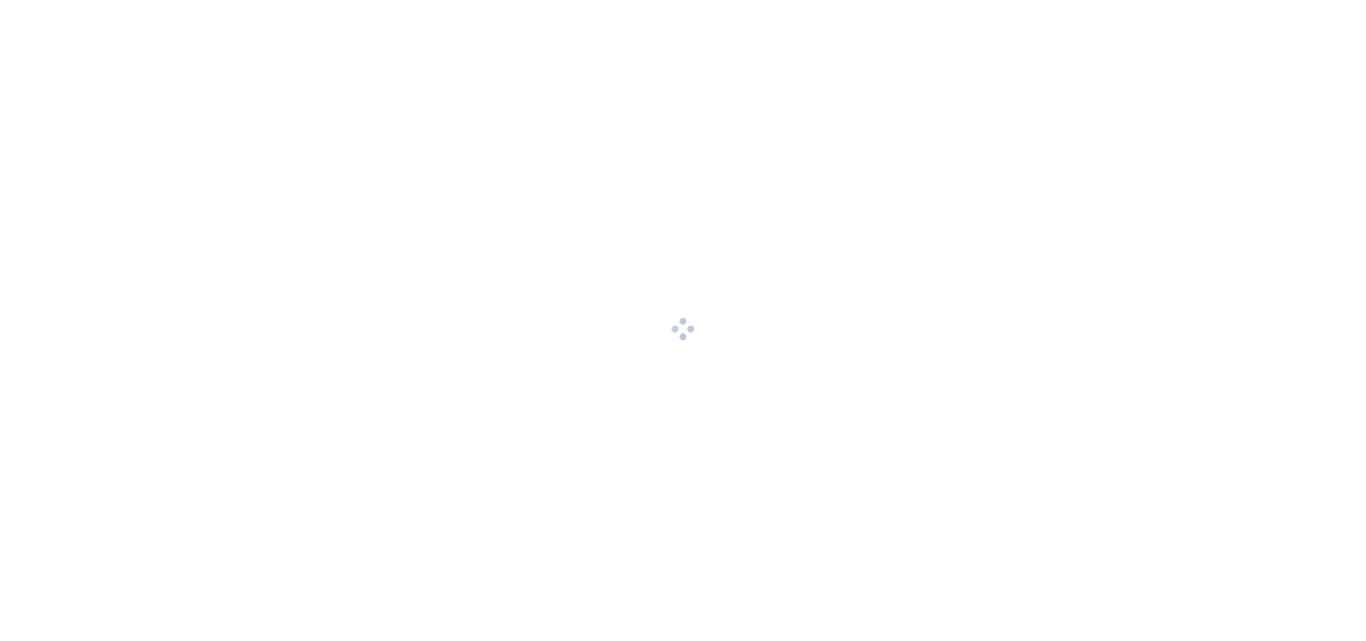 scroll, scrollTop: 0, scrollLeft: 0, axis: both 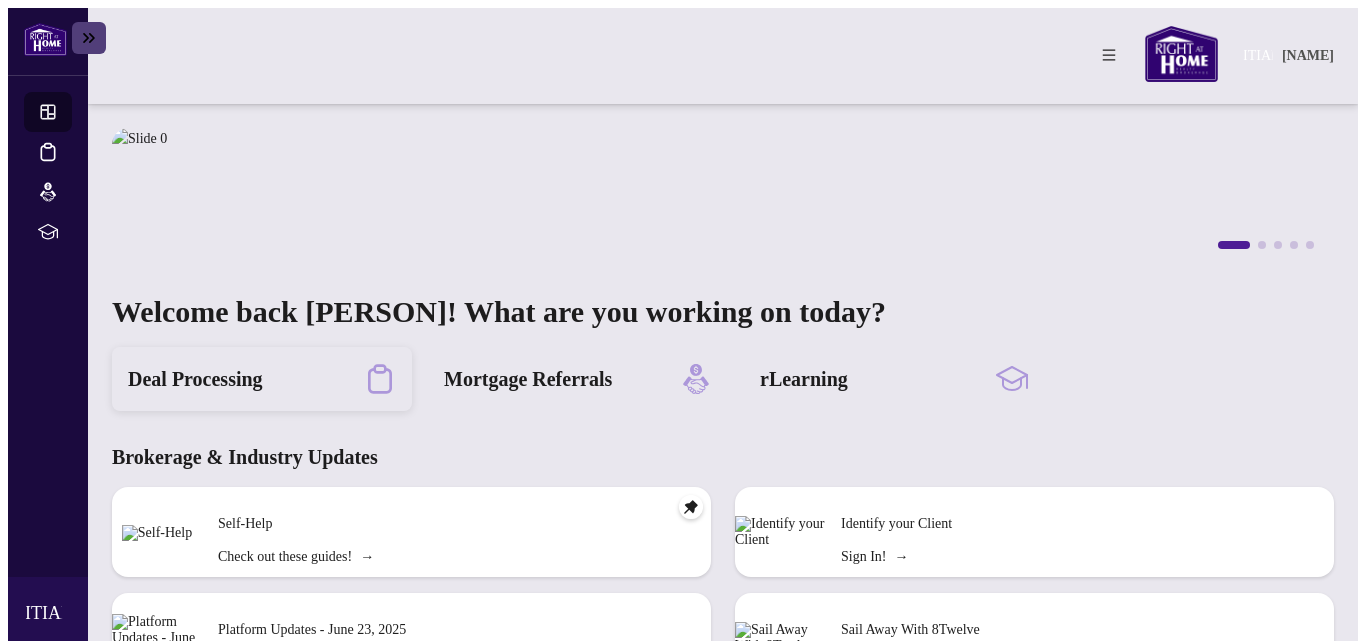 click on "Deal Processing" at bounding box center (195, 379) 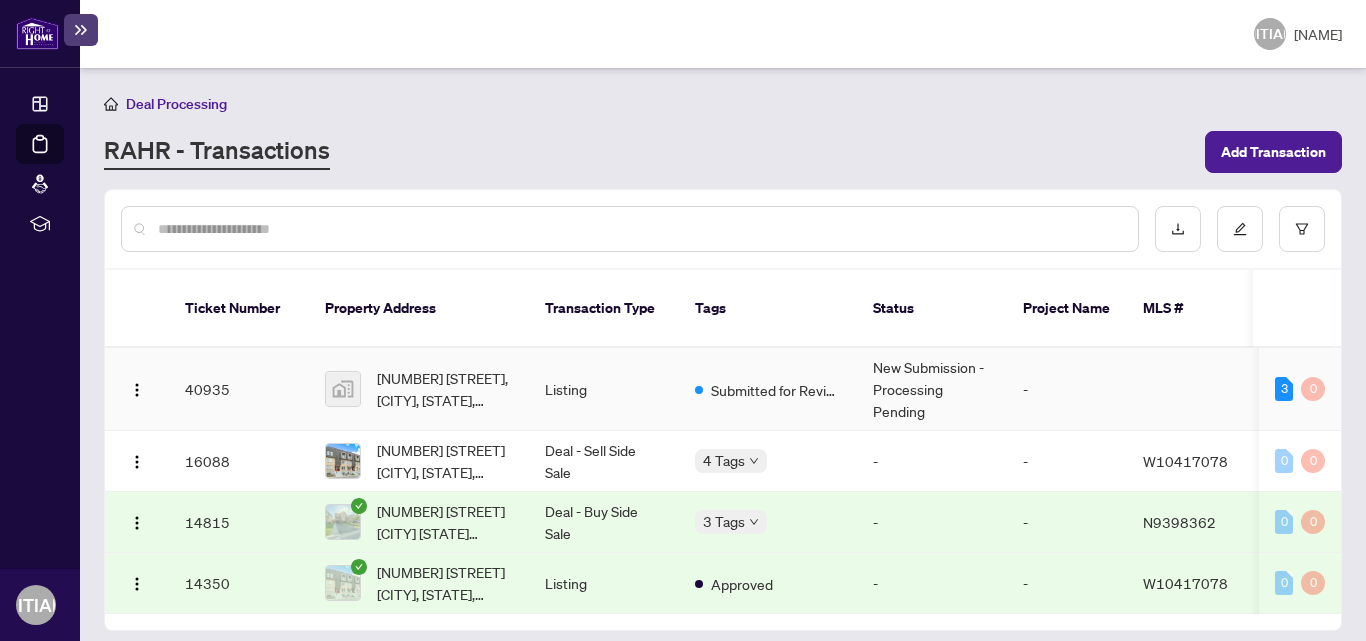 click on "New Submission - Processing Pending" at bounding box center (932, 389) 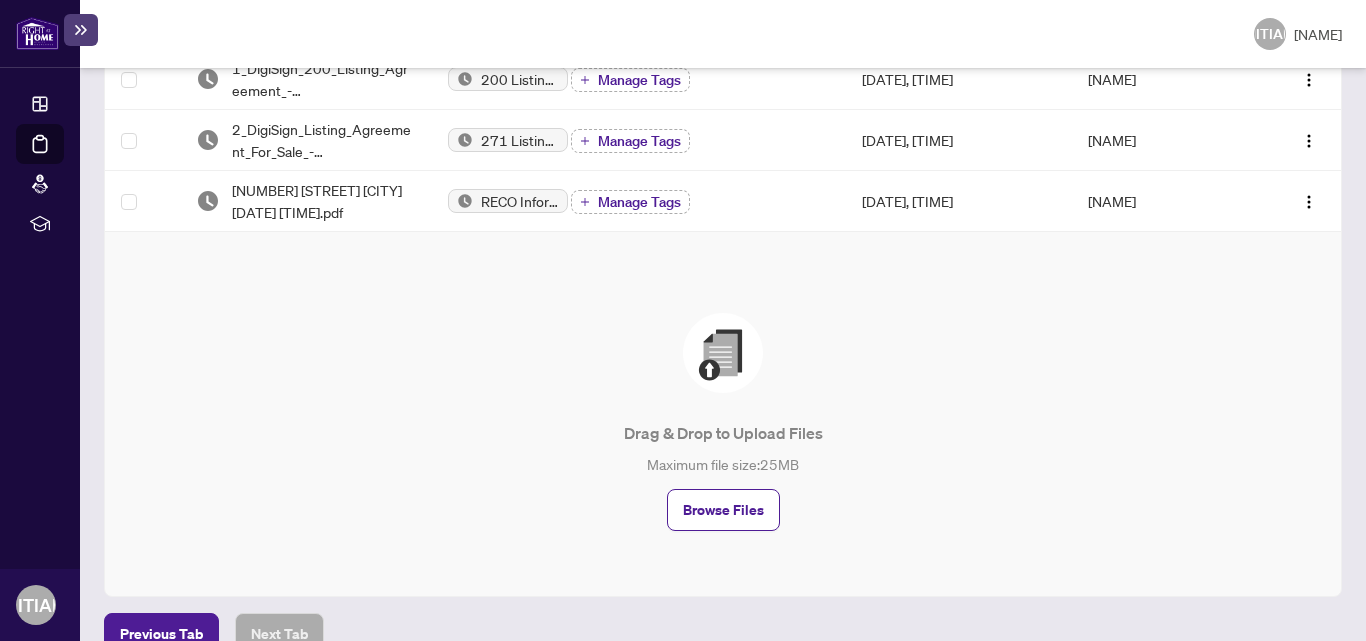 scroll, scrollTop: 461, scrollLeft: 0, axis: vertical 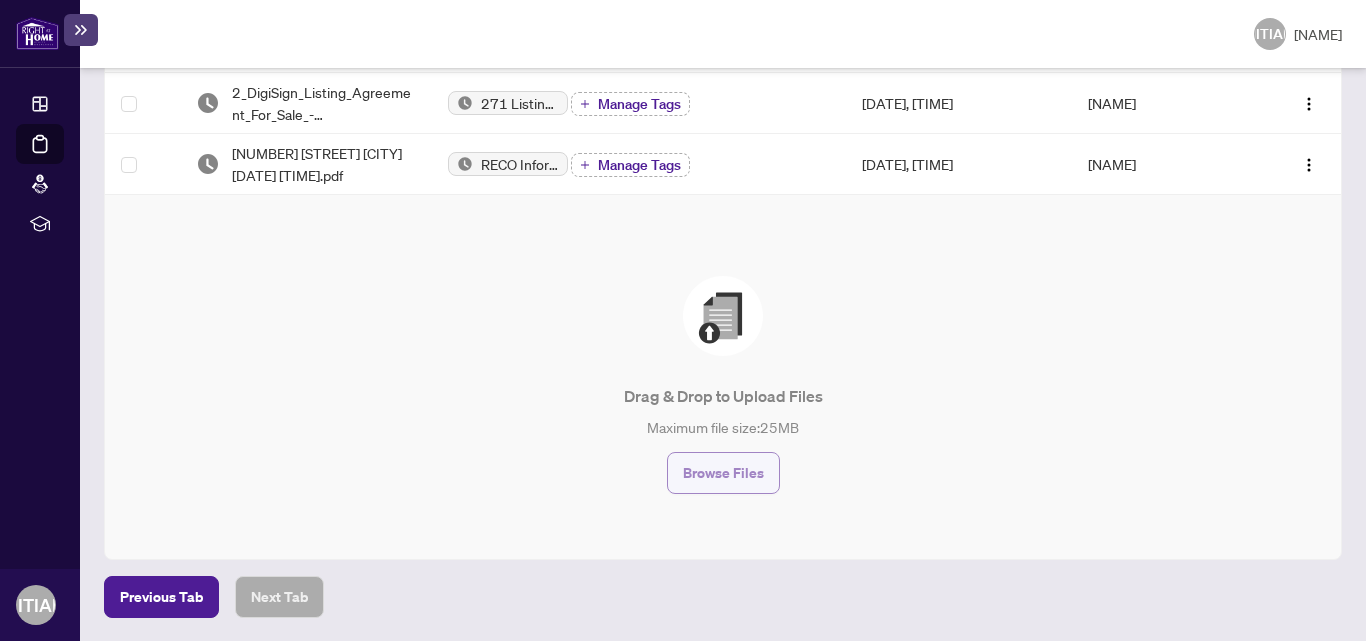 click on "Browse Files" at bounding box center (723, 473) 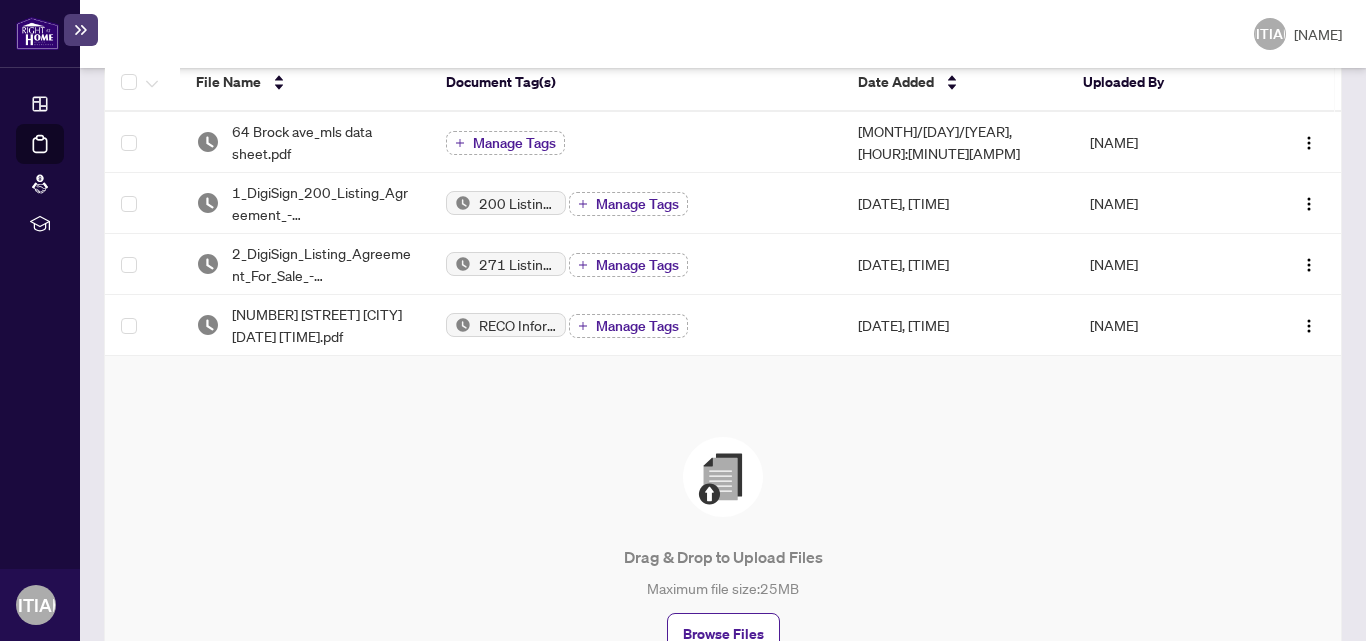scroll, scrollTop: 261, scrollLeft: 0, axis: vertical 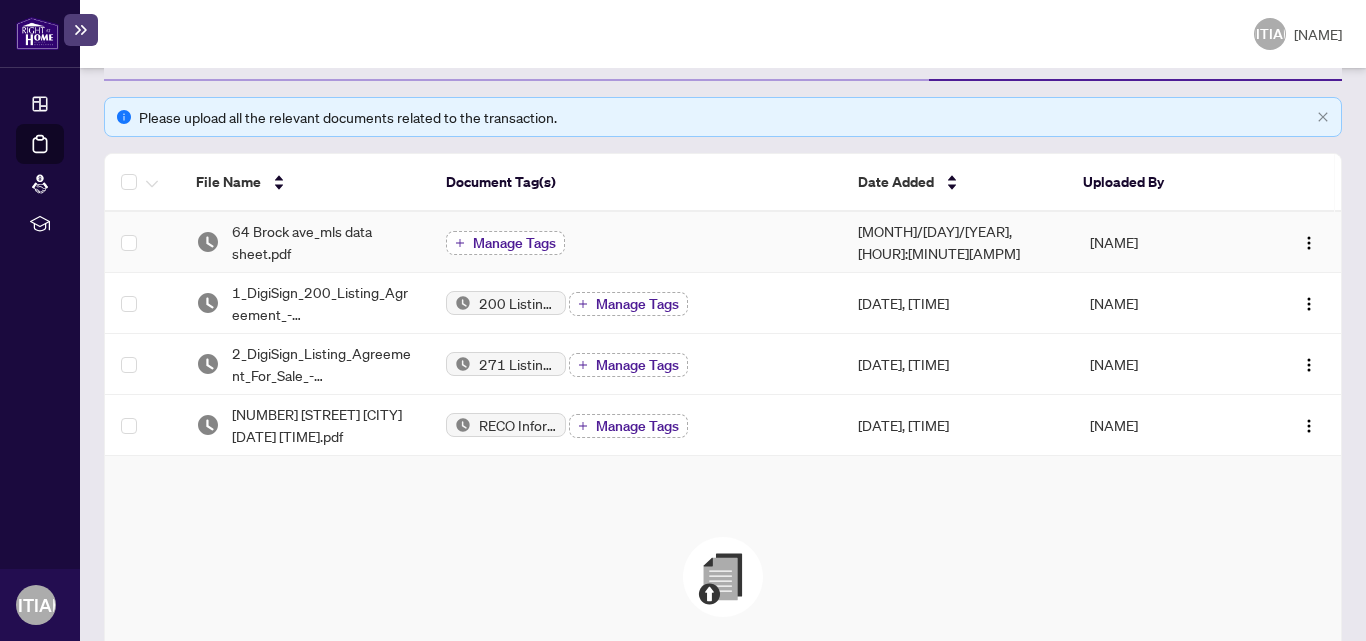 click on "Manage Tags" at bounding box center [514, 243] 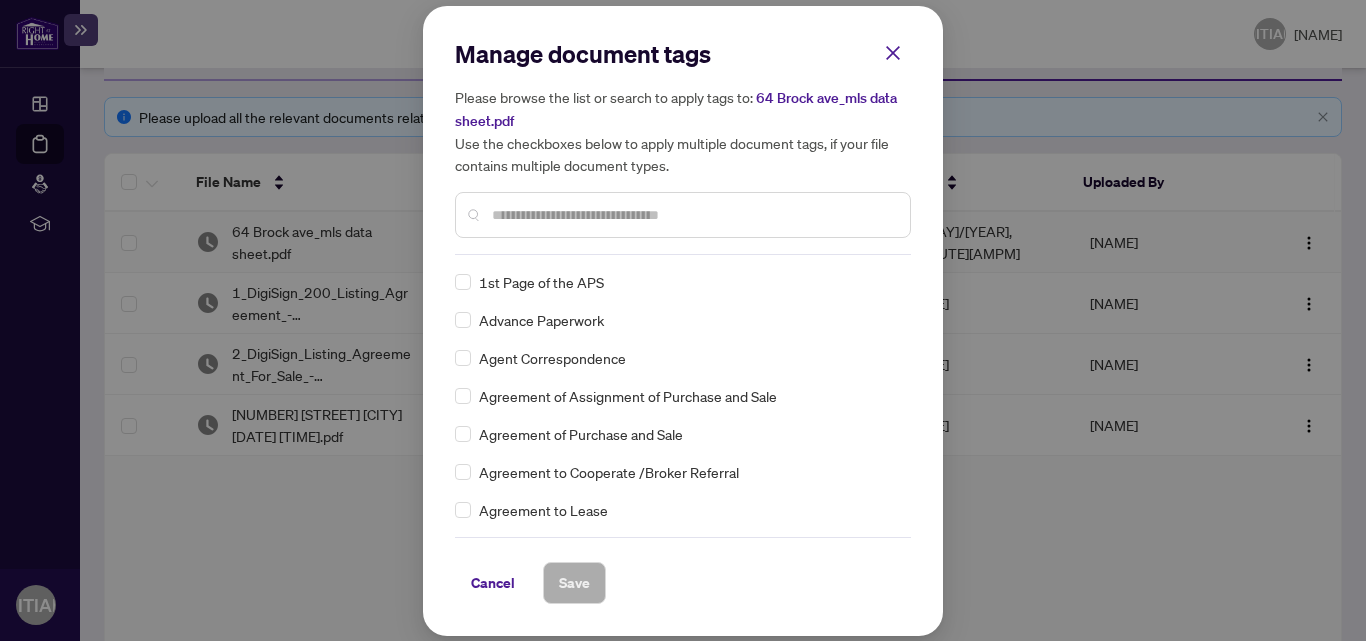 click on "Manage document tags Please browse the list or search to apply tags to:   64 Brock ave_mls data sheet.pdf   Use the checkboxes below to apply multiple document tags, if your file contains multiple document types." at bounding box center (683, 146) 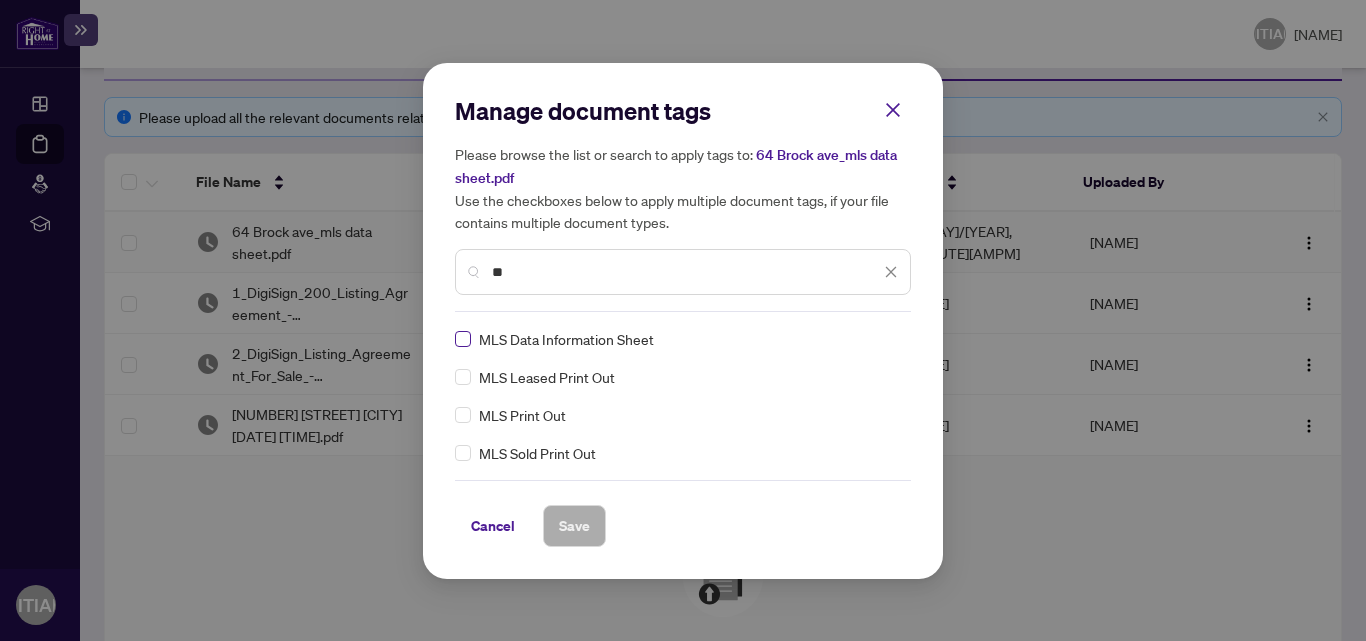 type on "**" 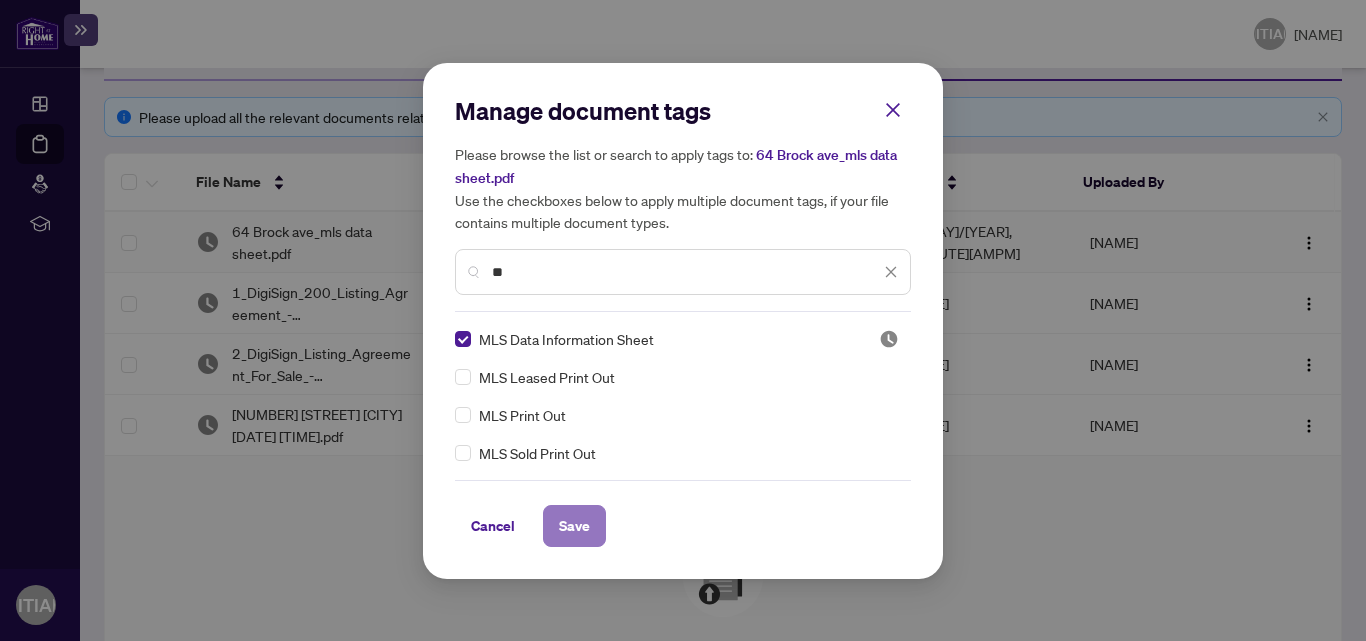 click on "Save" at bounding box center (574, 526) 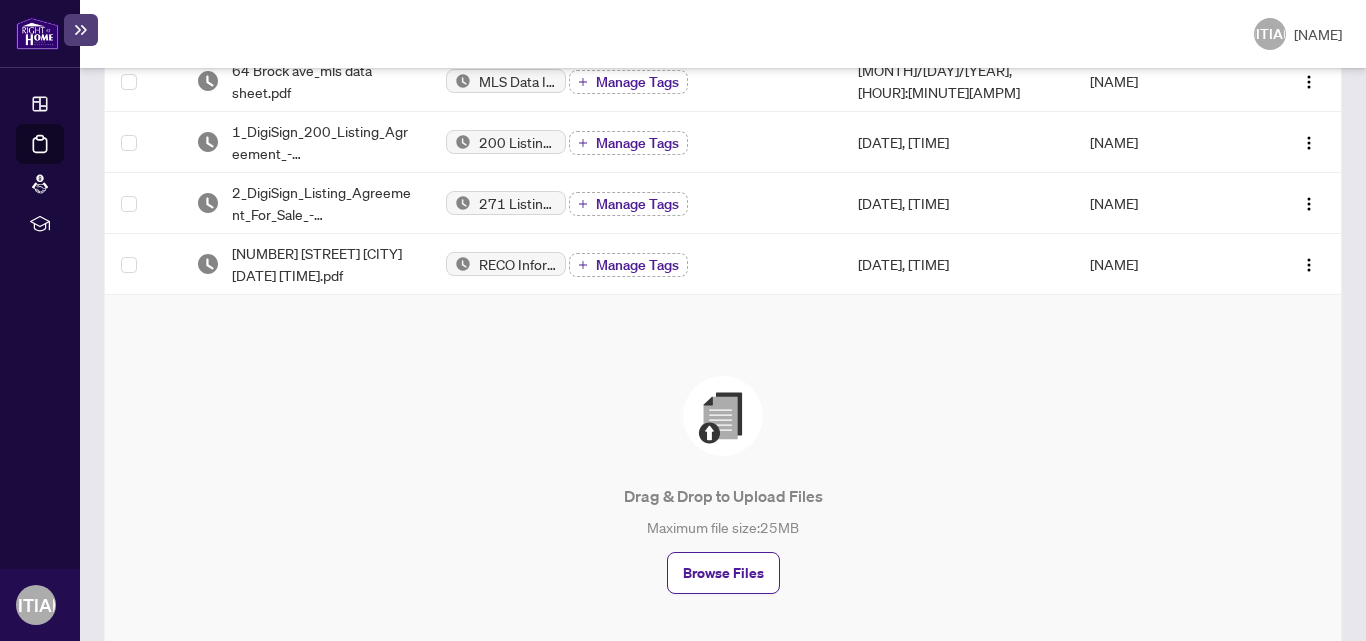 scroll, scrollTop: 222, scrollLeft: 0, axis: vertical 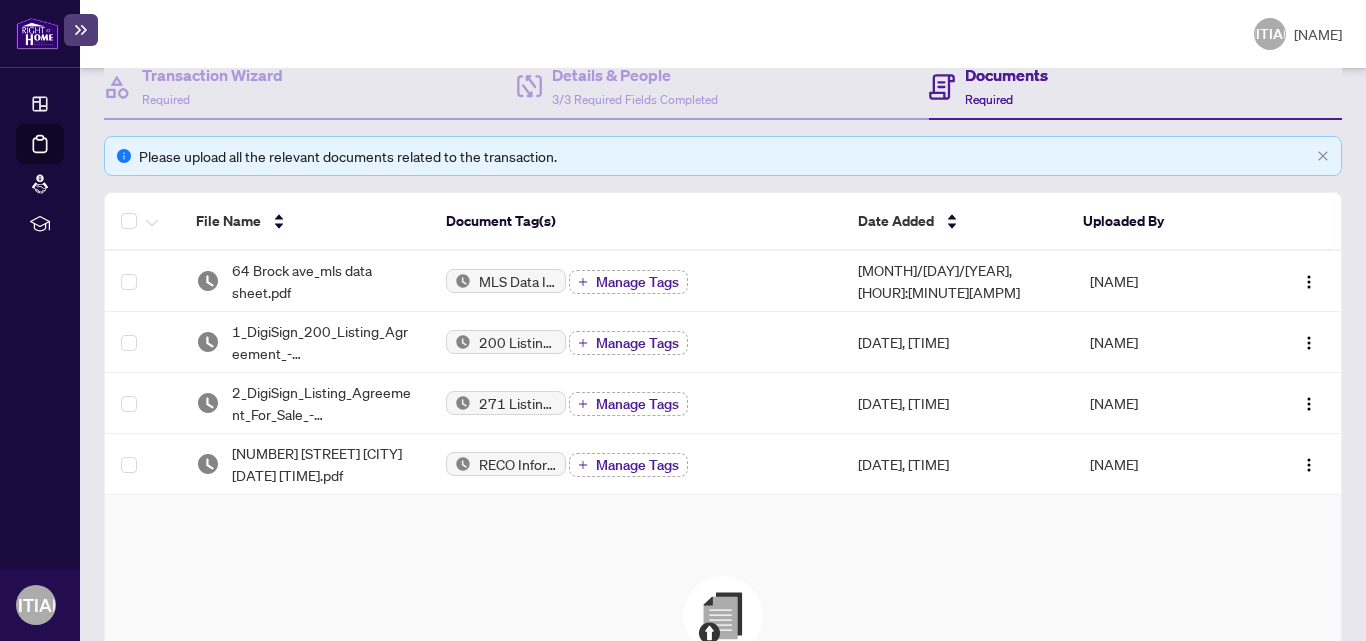 click at bounding box center (37, 33) 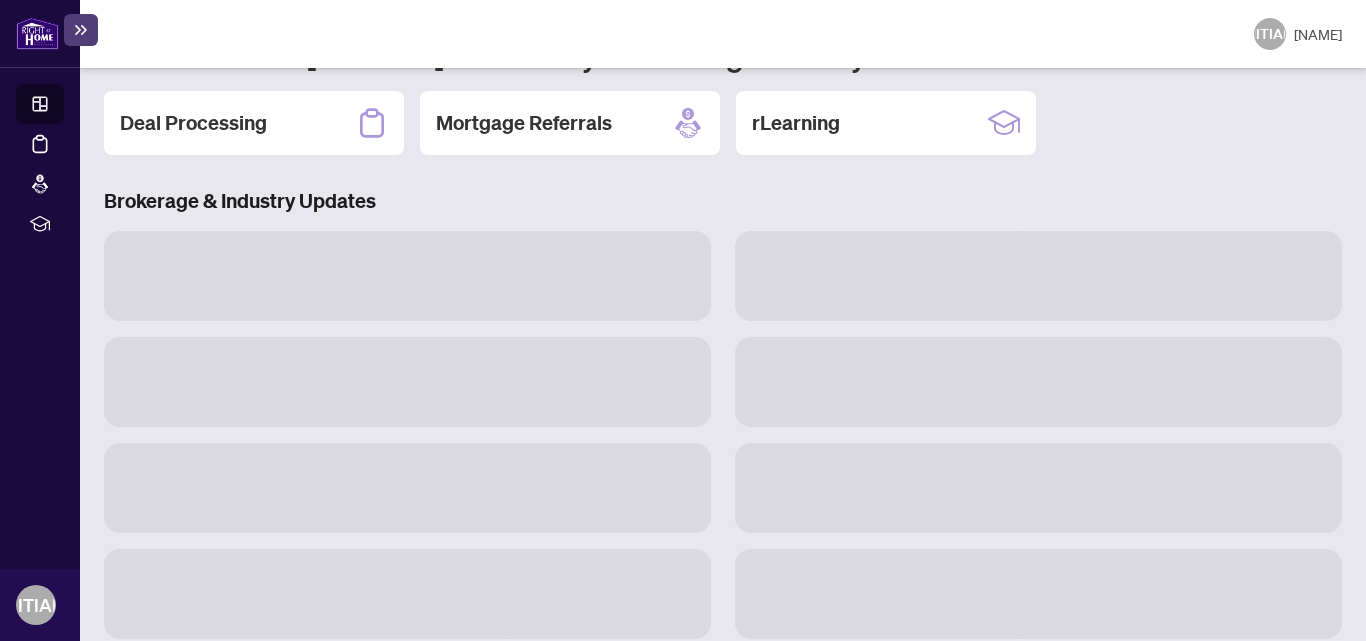 scroll, scrollTop: 220, scrollLeft: 0, axis: vertical 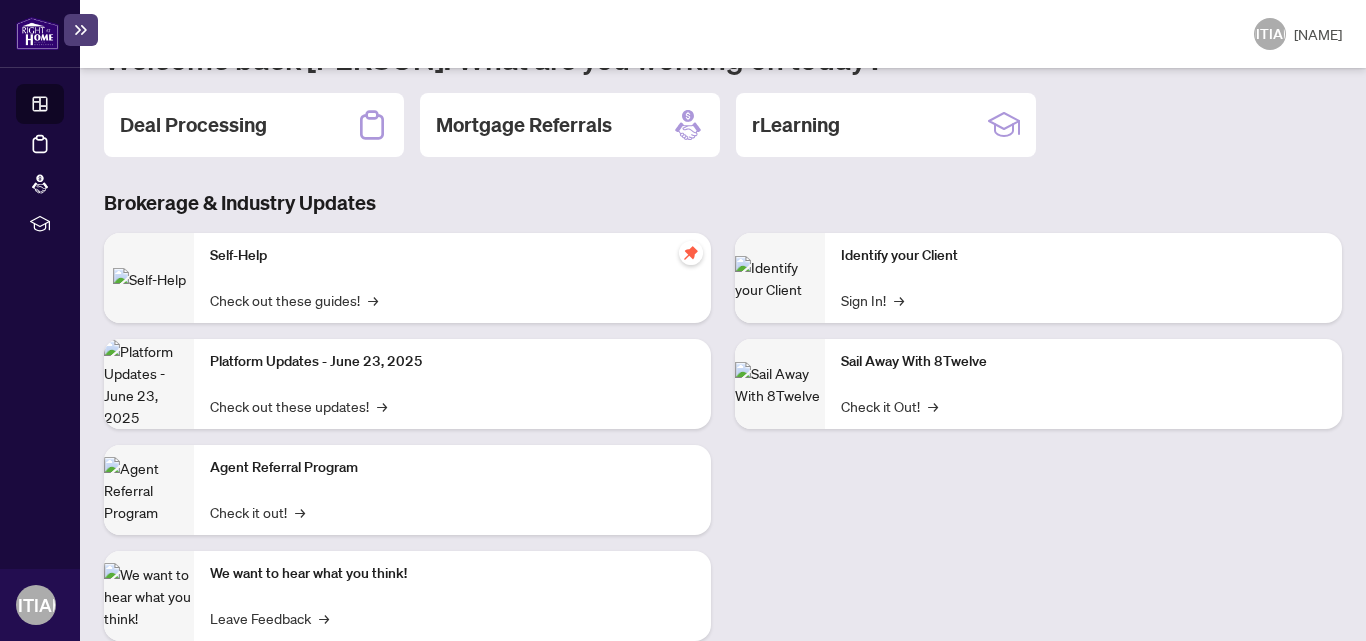 click on "Identify your Client Sign In! →" at bounding box center (452, 384) 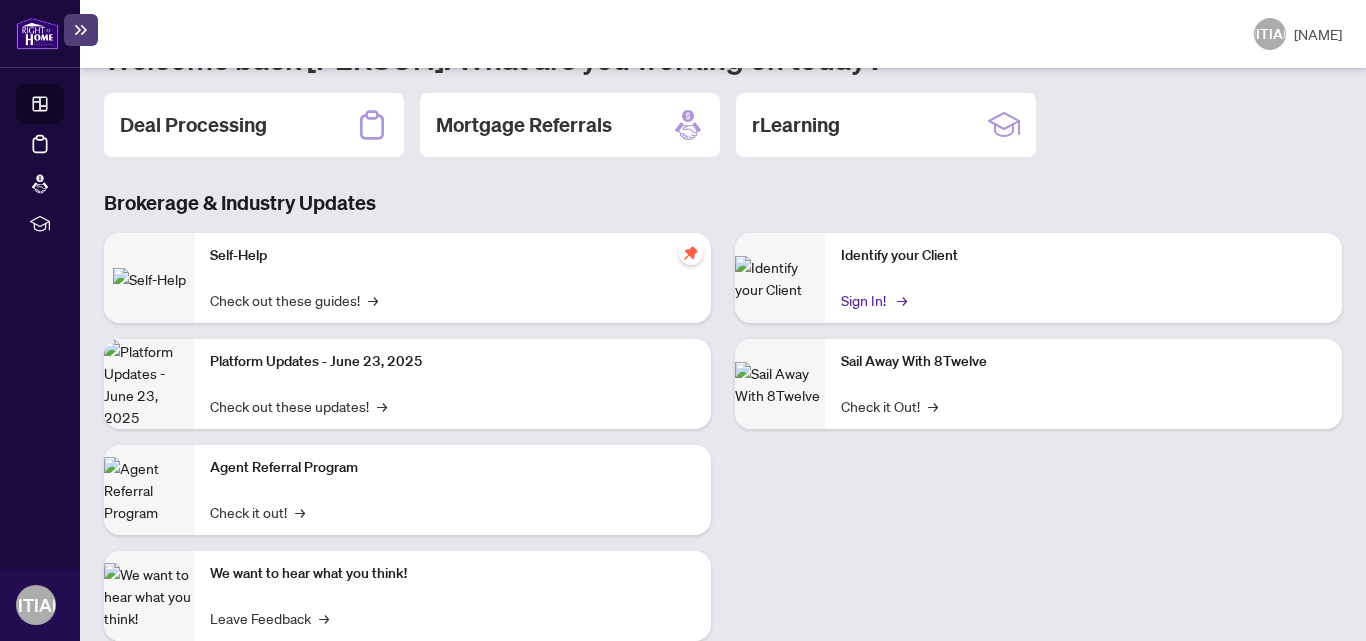 click on "Sign In! →" at bounding box center (872, 300) 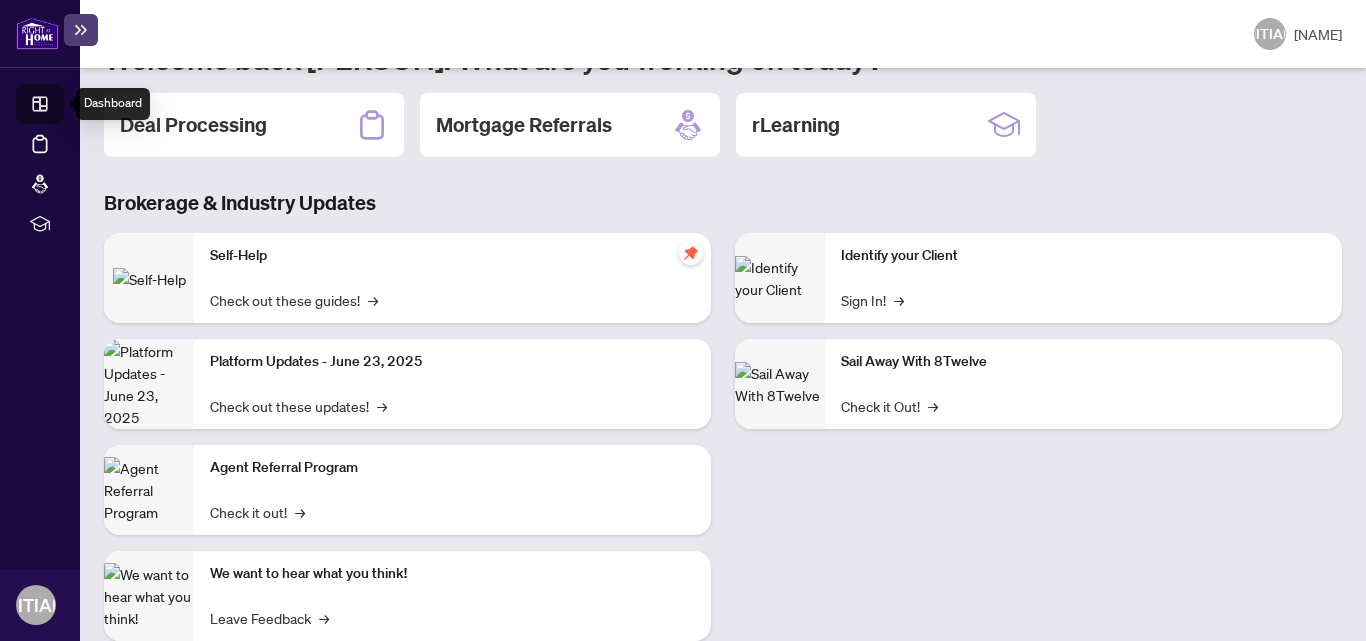 click on "Dashboard" at bounding box center [62, 107] 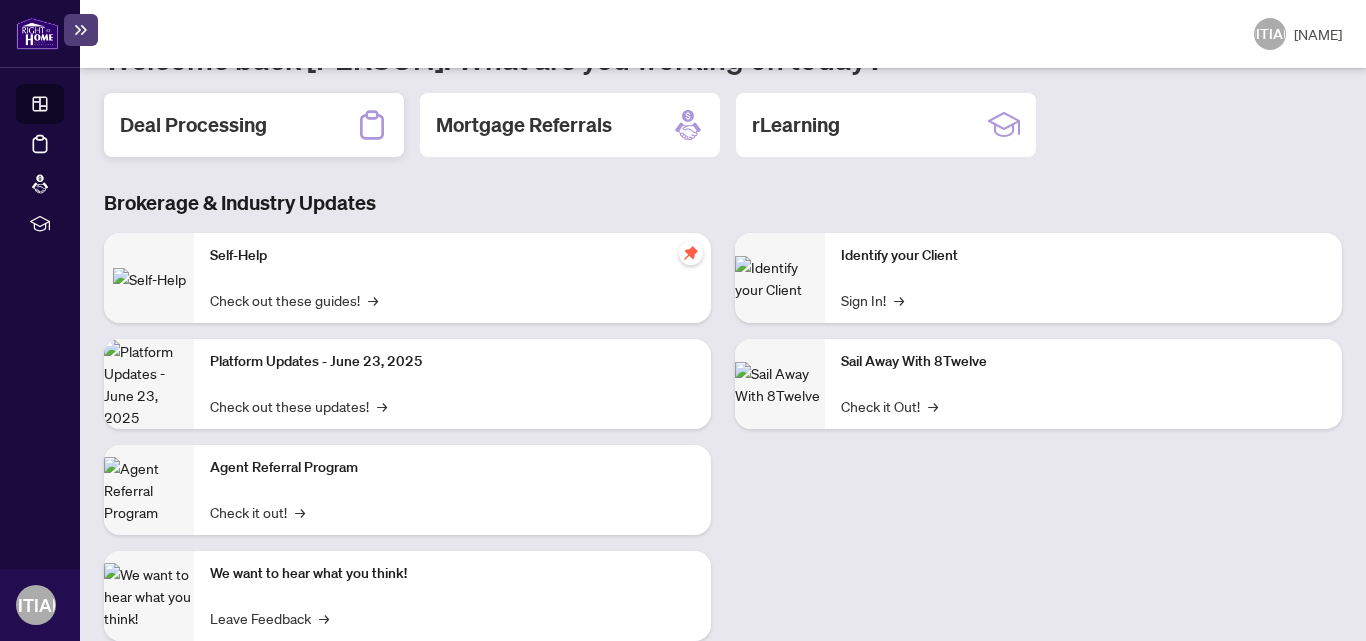 click on "Deal Processing" at bounding box center (193, 125) 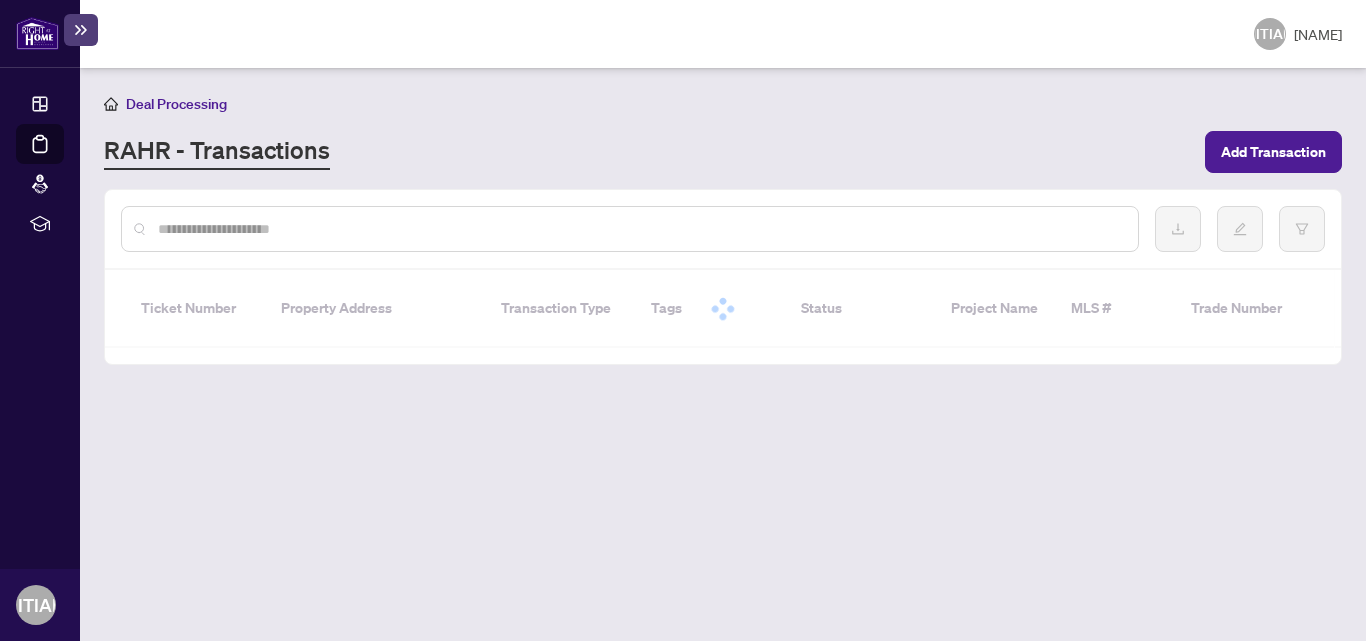 scroll, scrollTop: 0, scrollLeft: 0, axis: both 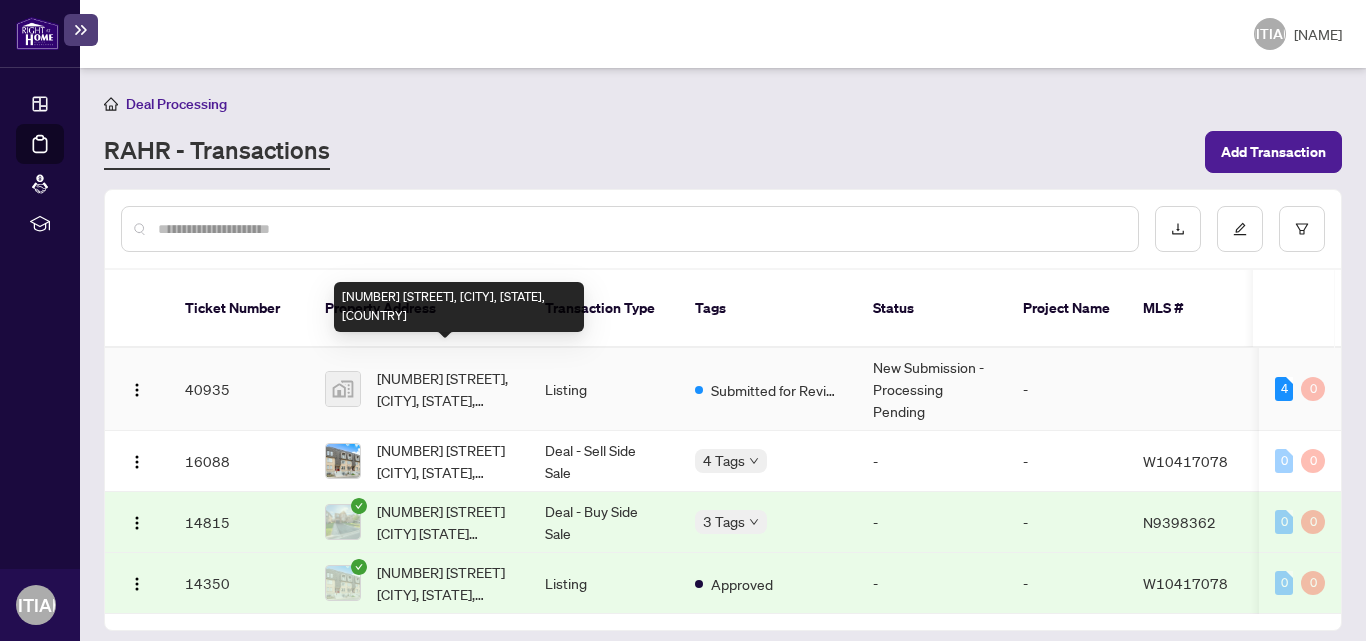 click on "[NUMBER] [STREET], [CITY], [STATE], [COUNTRY]" at bounding box center (445, 389) 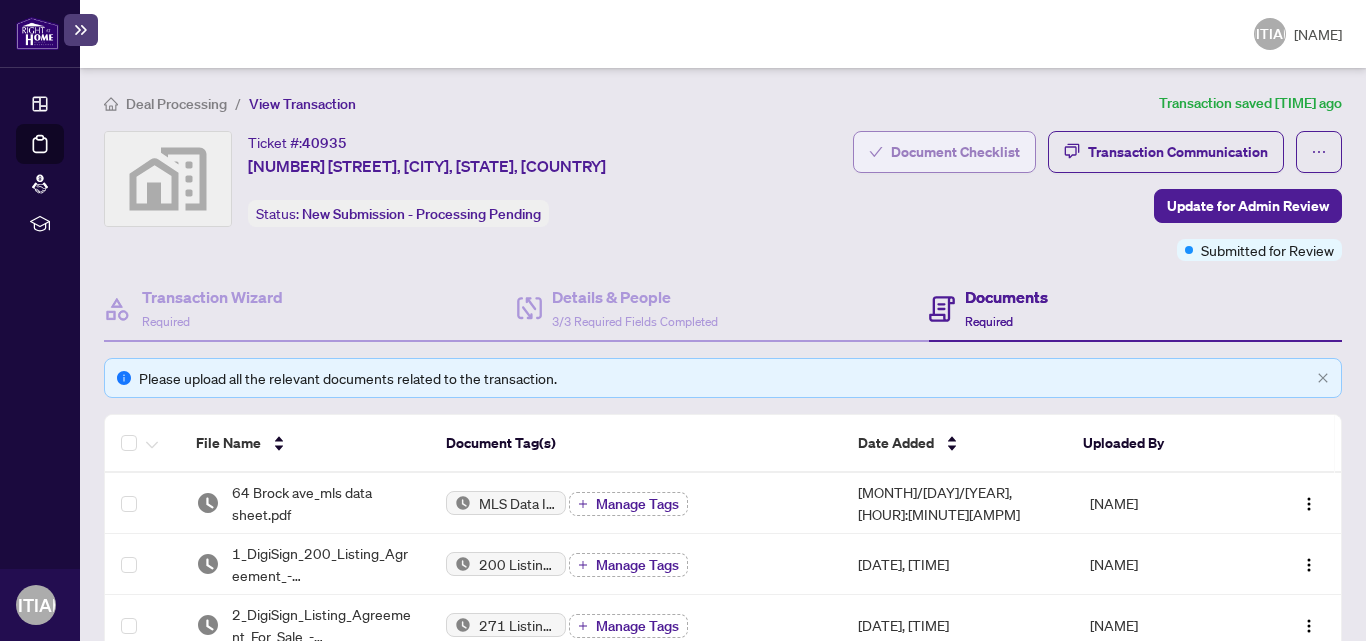 click on "Document Checklist" at bounding box center (955, 152) 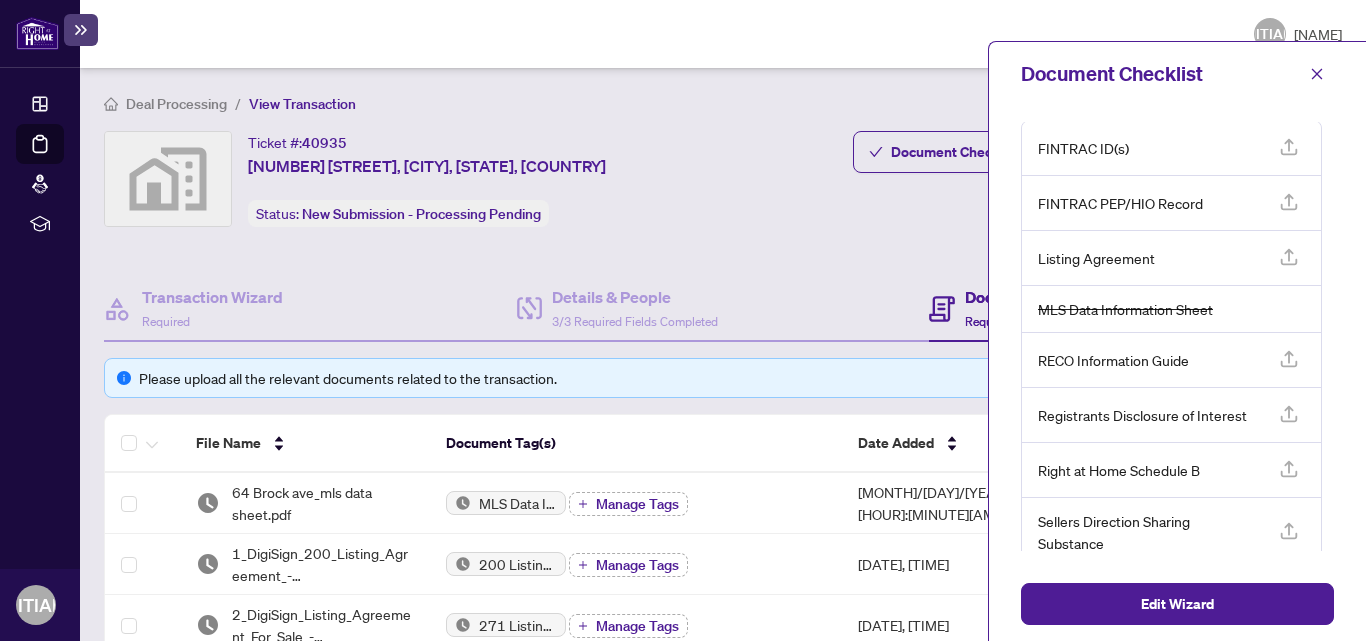 scroll, scrollTop: 0, scrollLeft: 0, axis: both 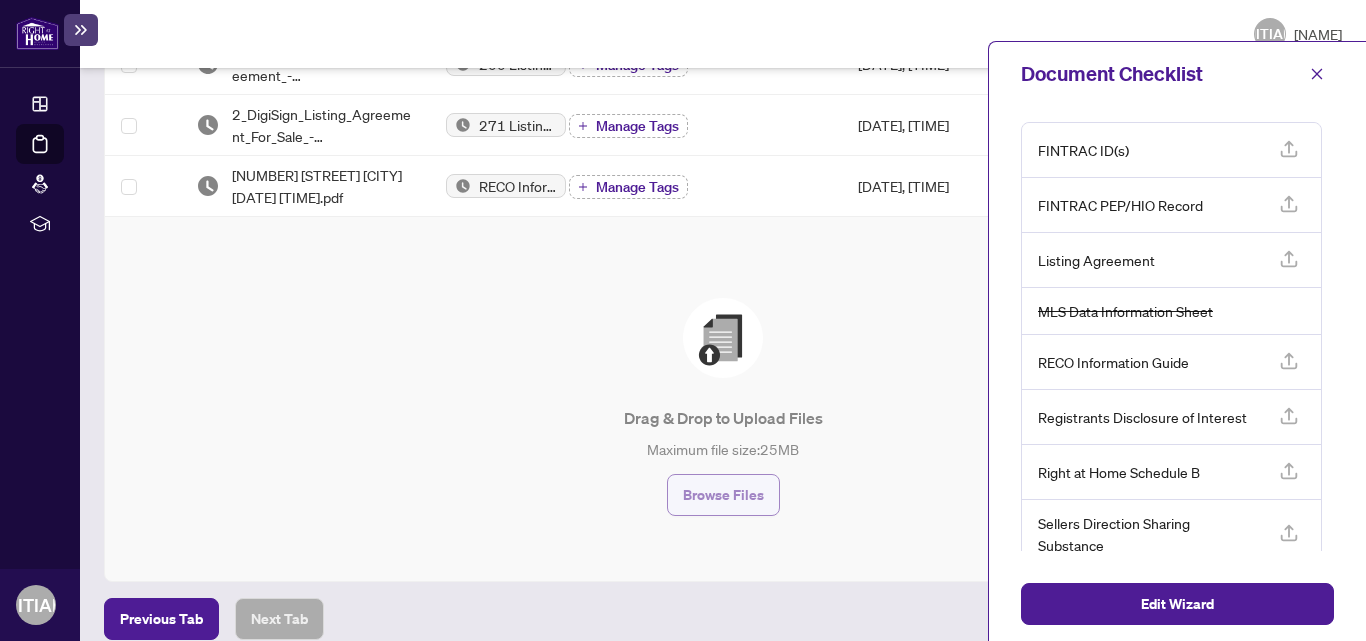 click on "Browse Files" at bounding box center [723, 495] 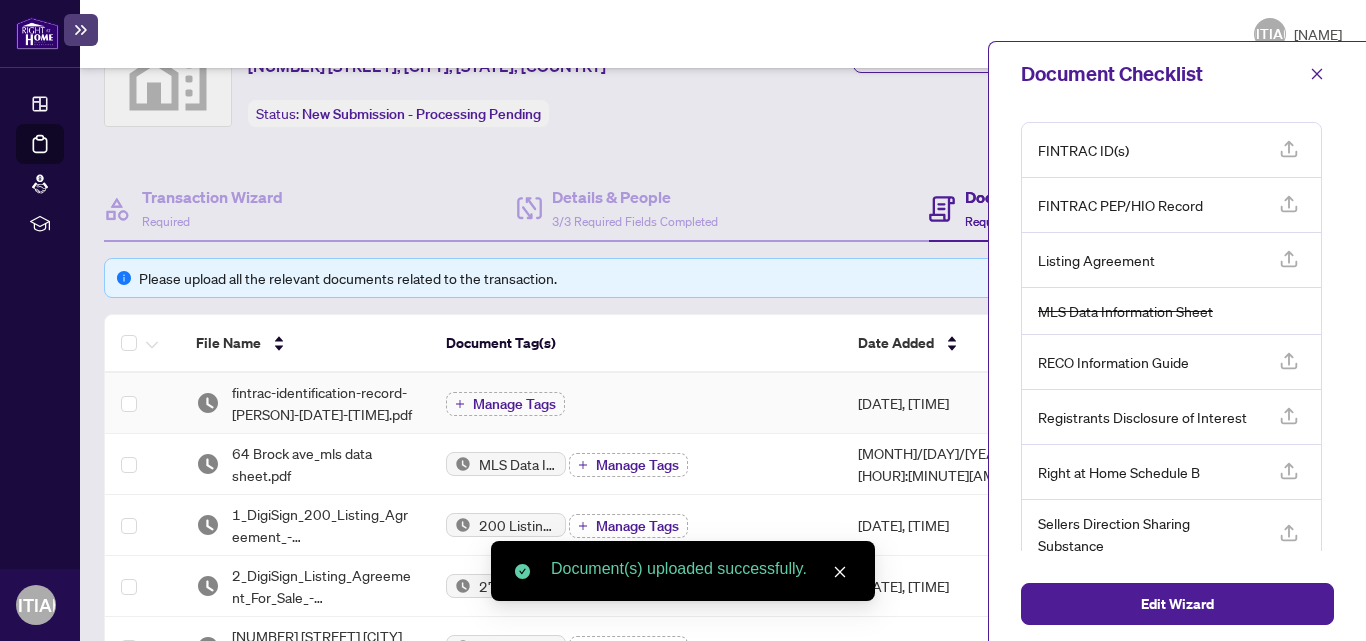 scroll, scrollTop: 200, scrollLeft: 0, axis: vertical 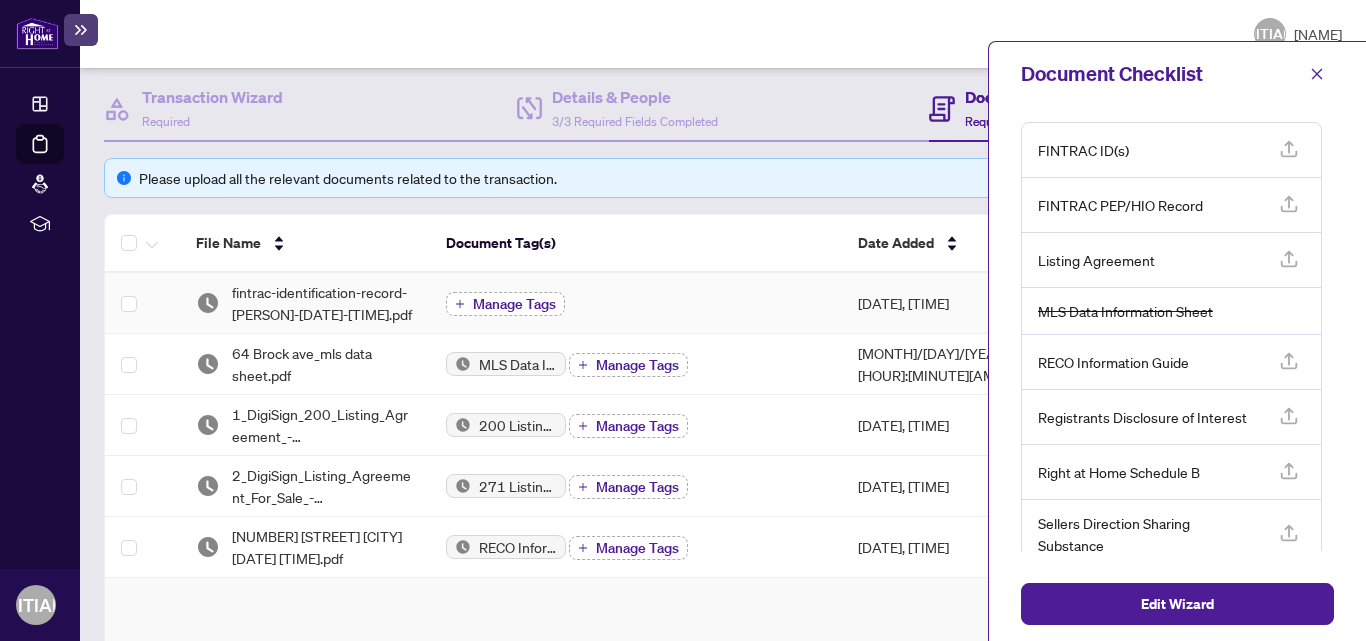 click on "Manage Tags" at bounding box center [514, 304] 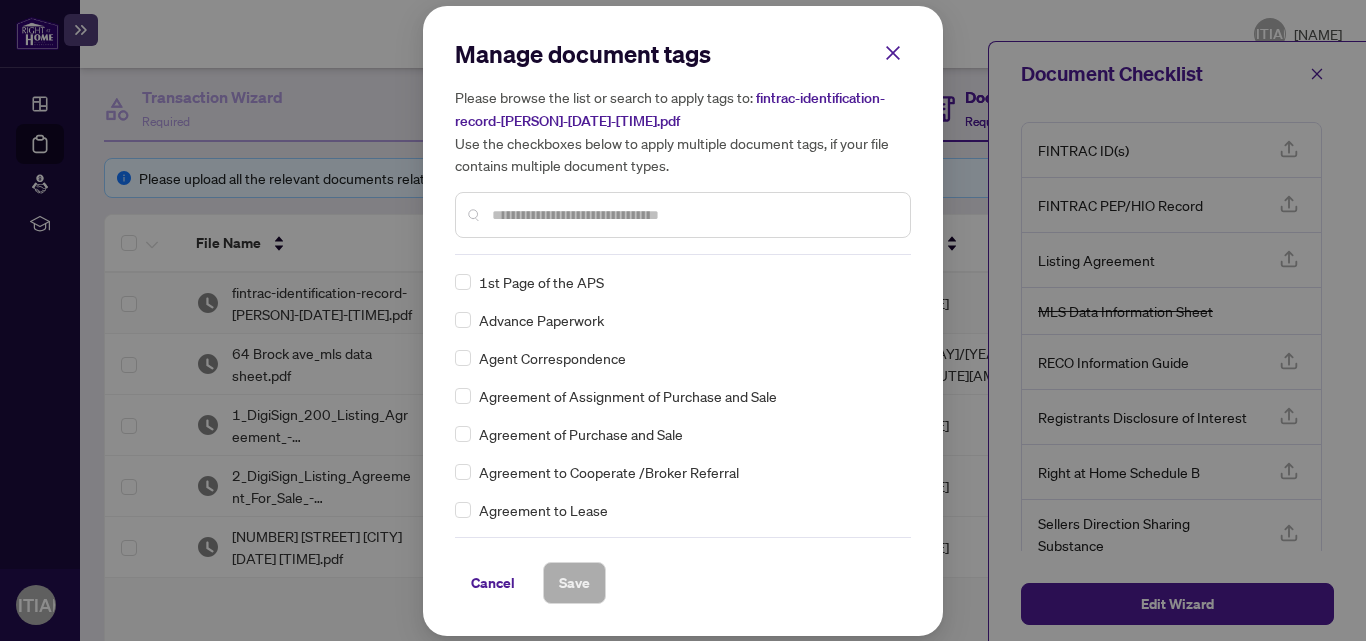 click at bounding box center (693, 215) 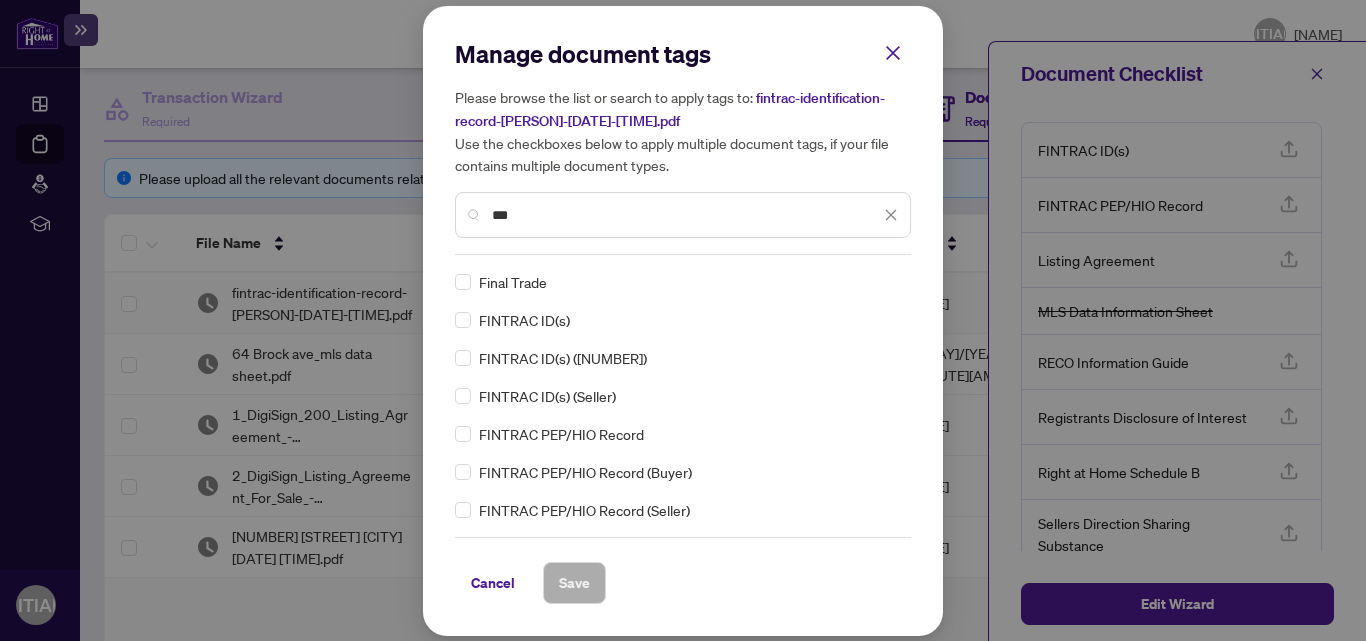 type on "***" 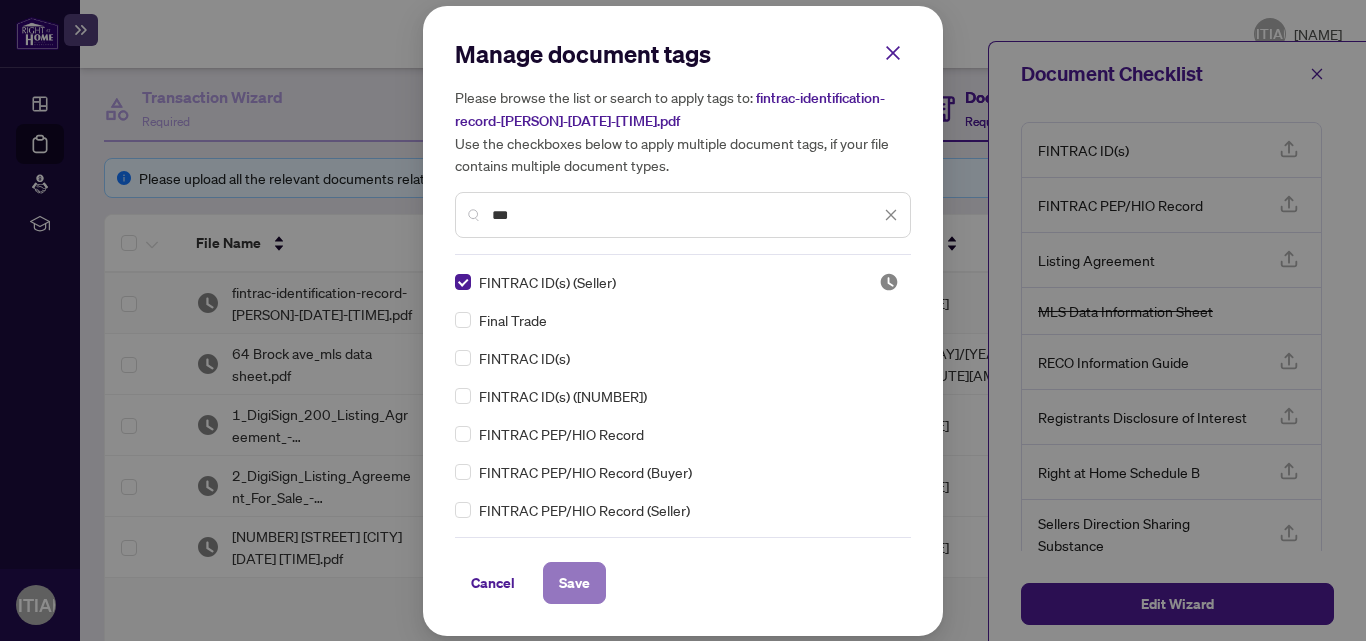 click on "Save" at bounding box center [574, 583] 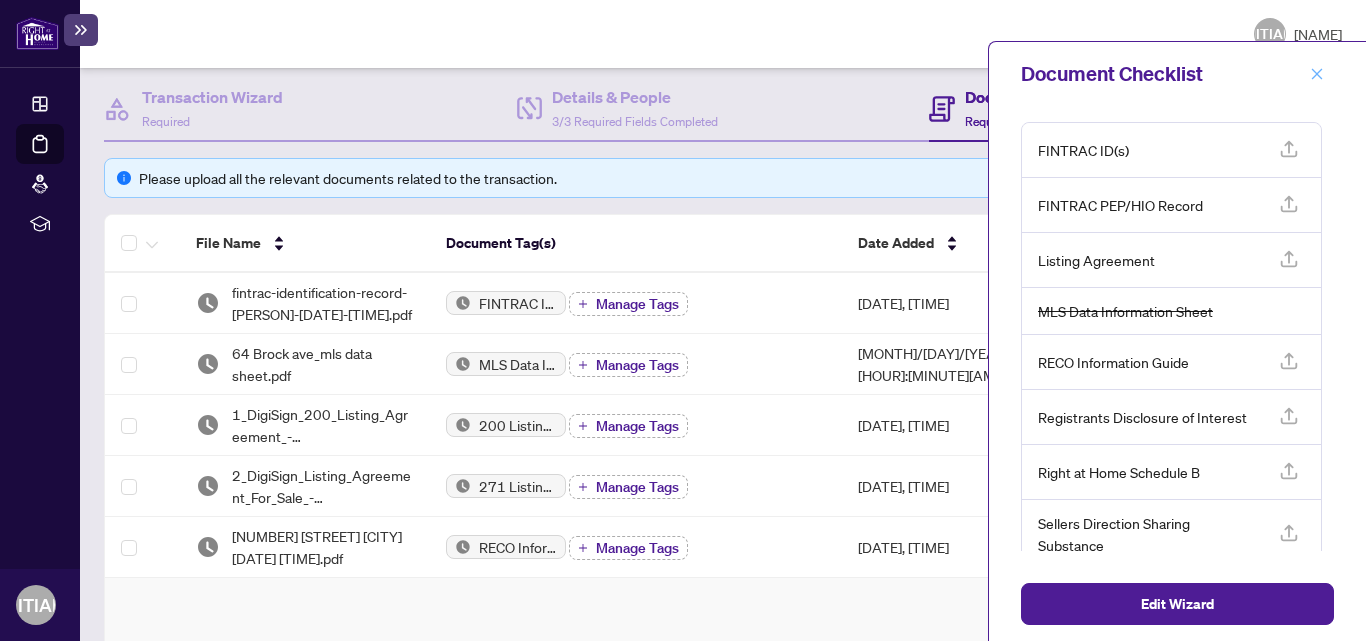 click at bounding box center [1317, 74] 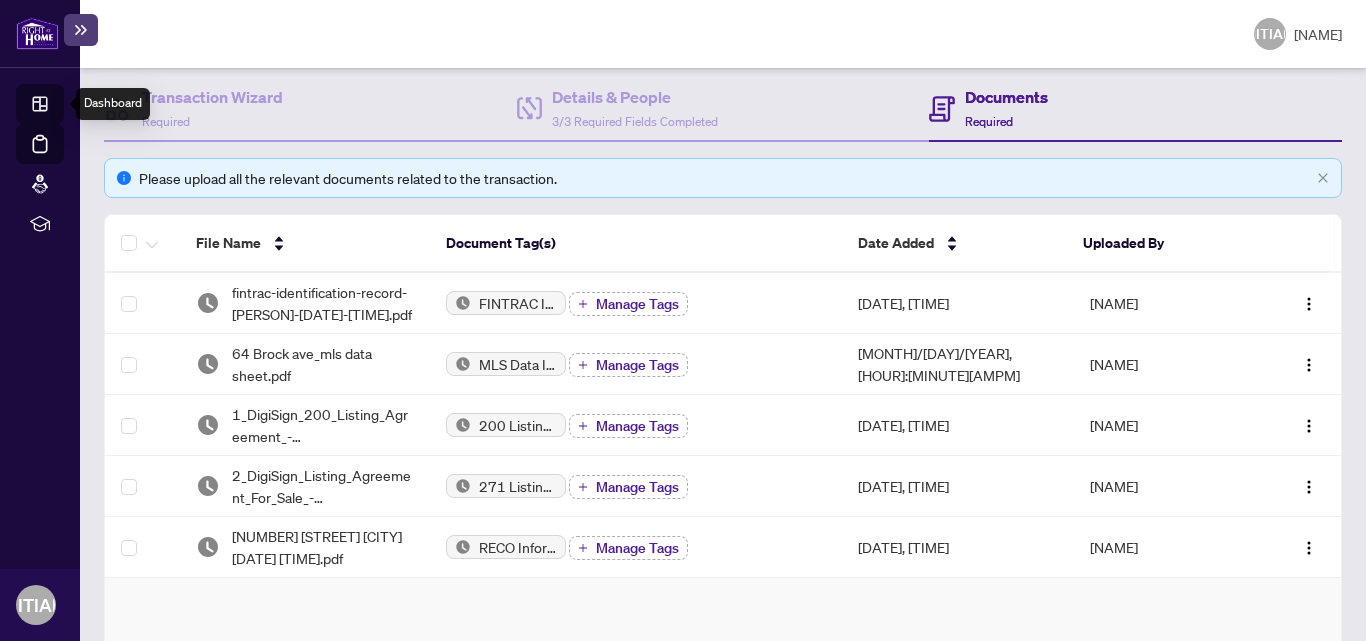 click on "Dashboard" at bounding box center (62, 107) 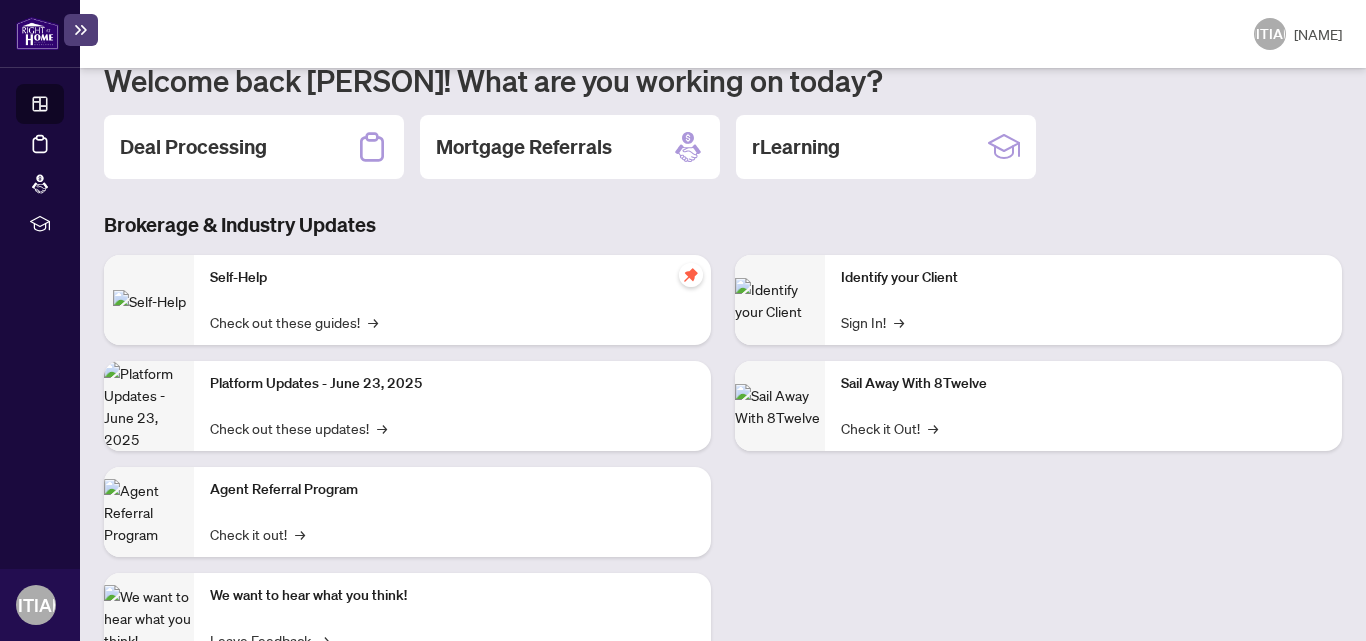 scroll, scrollTop: 0, scrollLeft: 0, axis: both 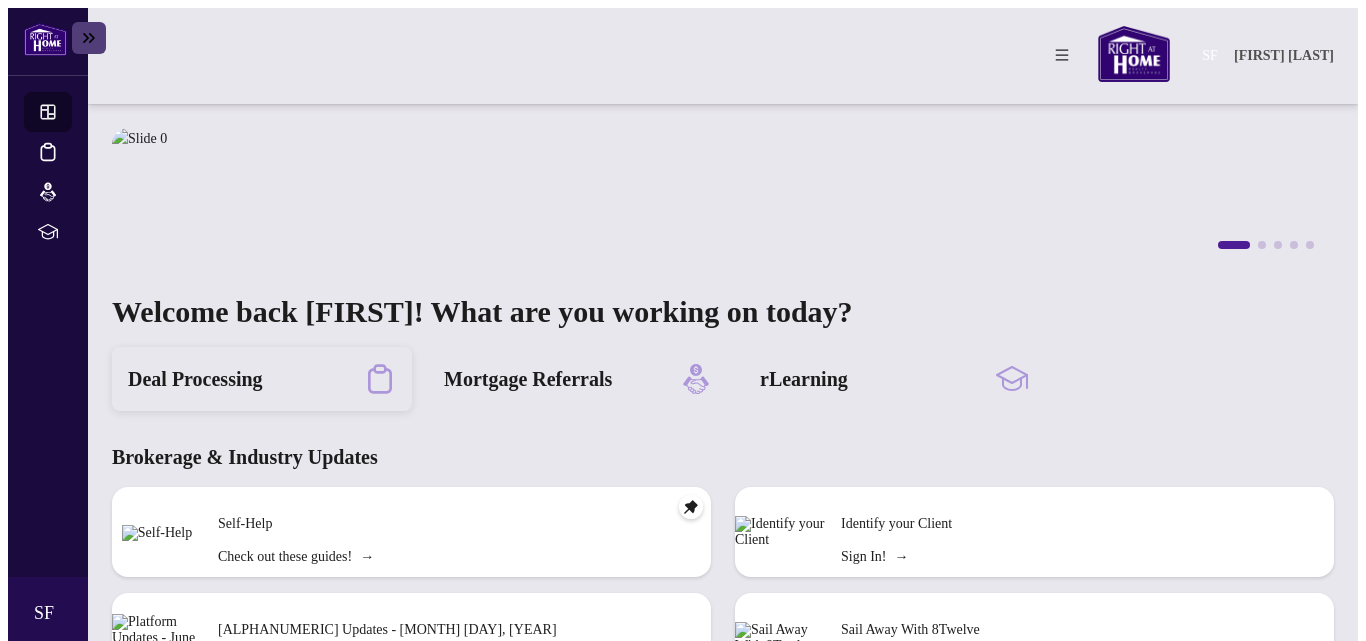 click on "Deal Processing" at bounding box center [195, 379] 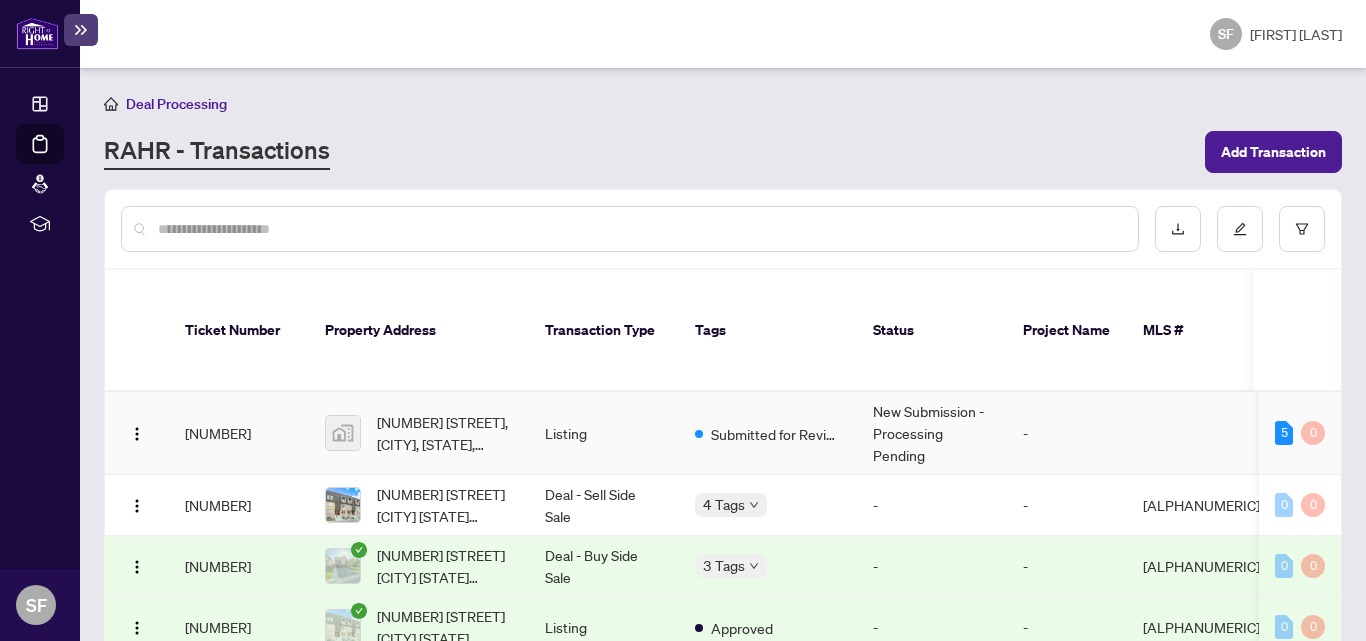 click on "New Submission - Processing Pending" at bounding box center [932, 433] 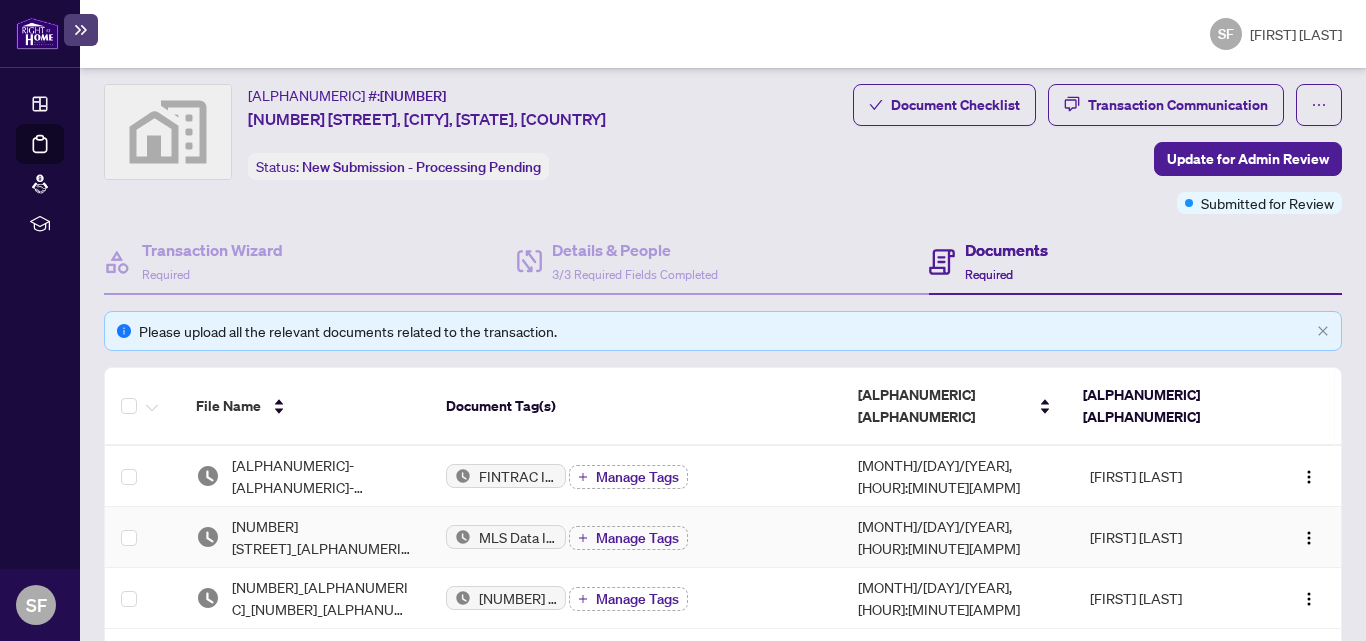 scroll, scrollTop: 0, scrollLeft: 0, axis: both 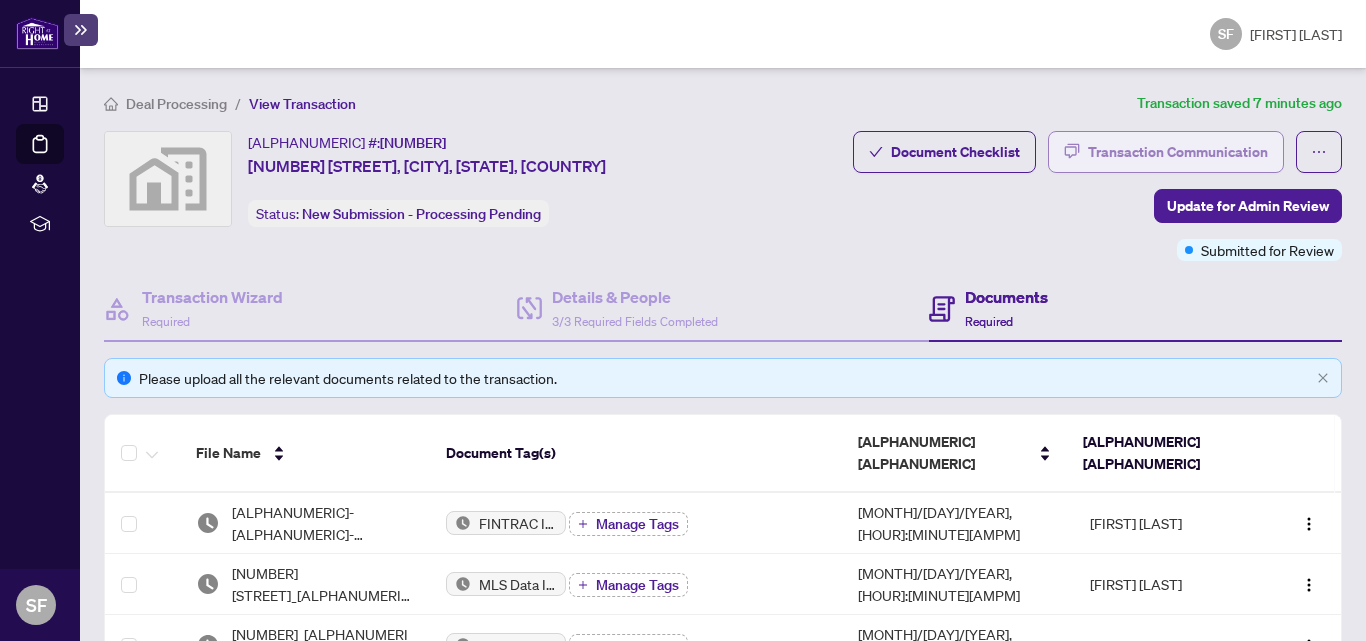 click on "Transaction Communication" at bounding box center (1178, 152) 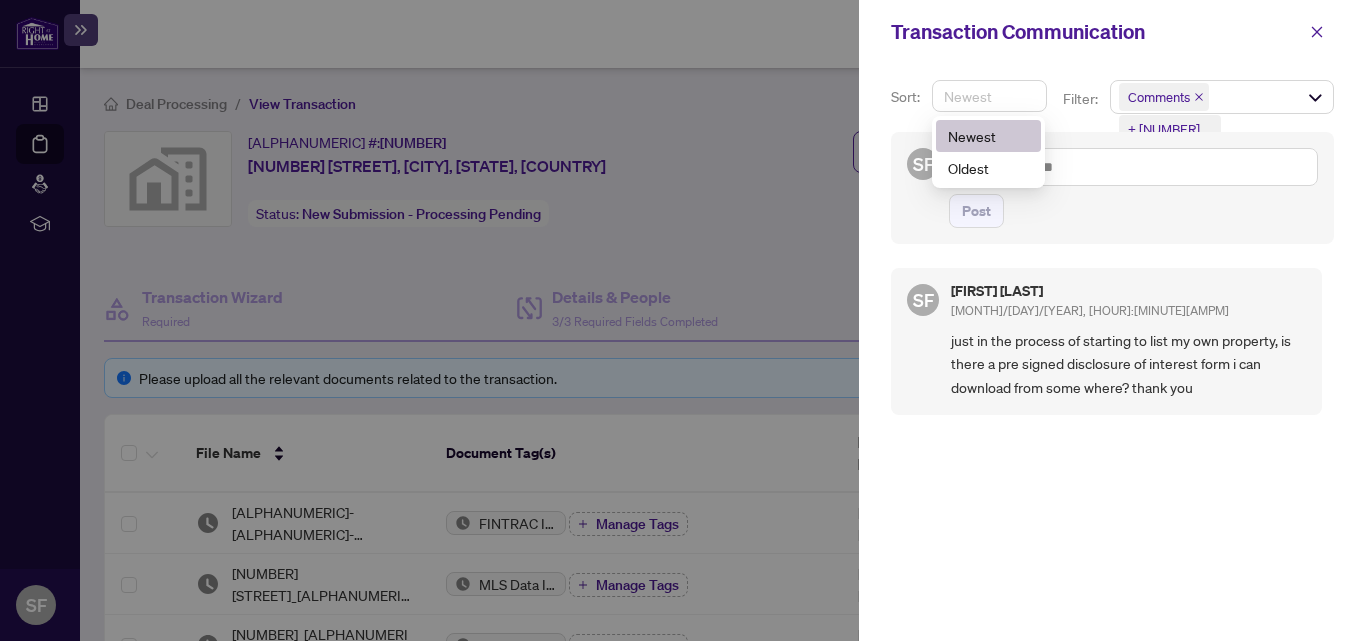 click on "Newest" at bounding box center (989, 96) 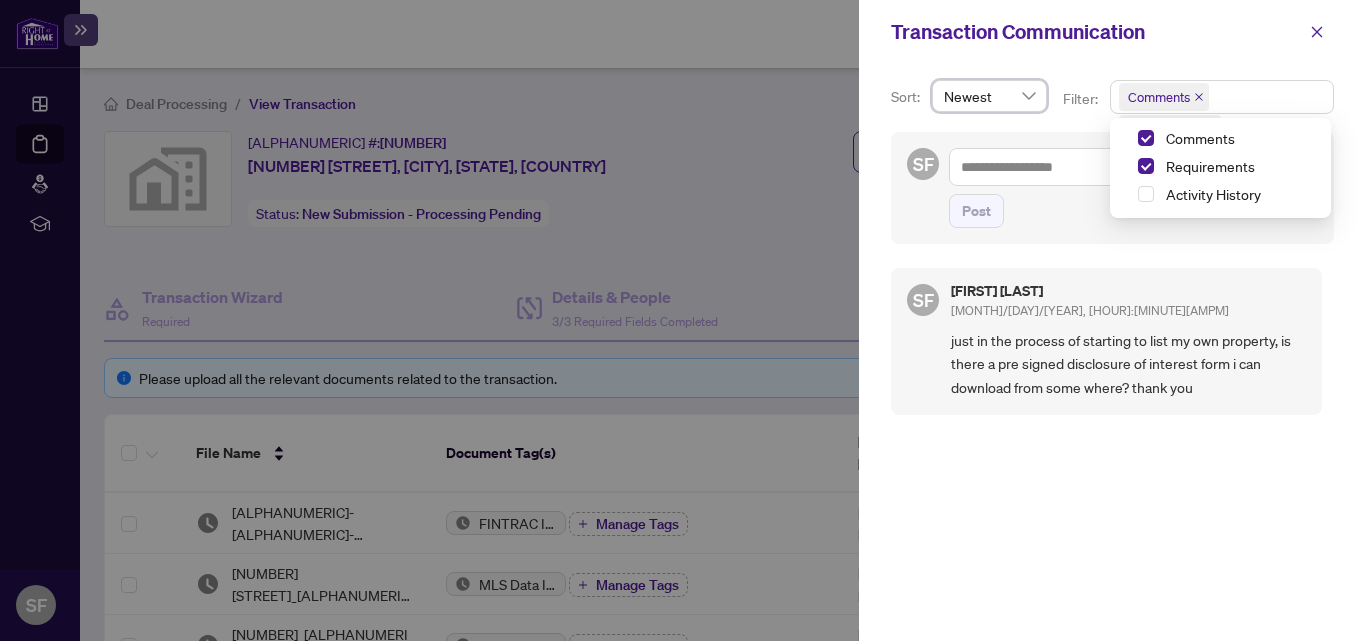 click on "Comments" at bounding box center [1159, 97] 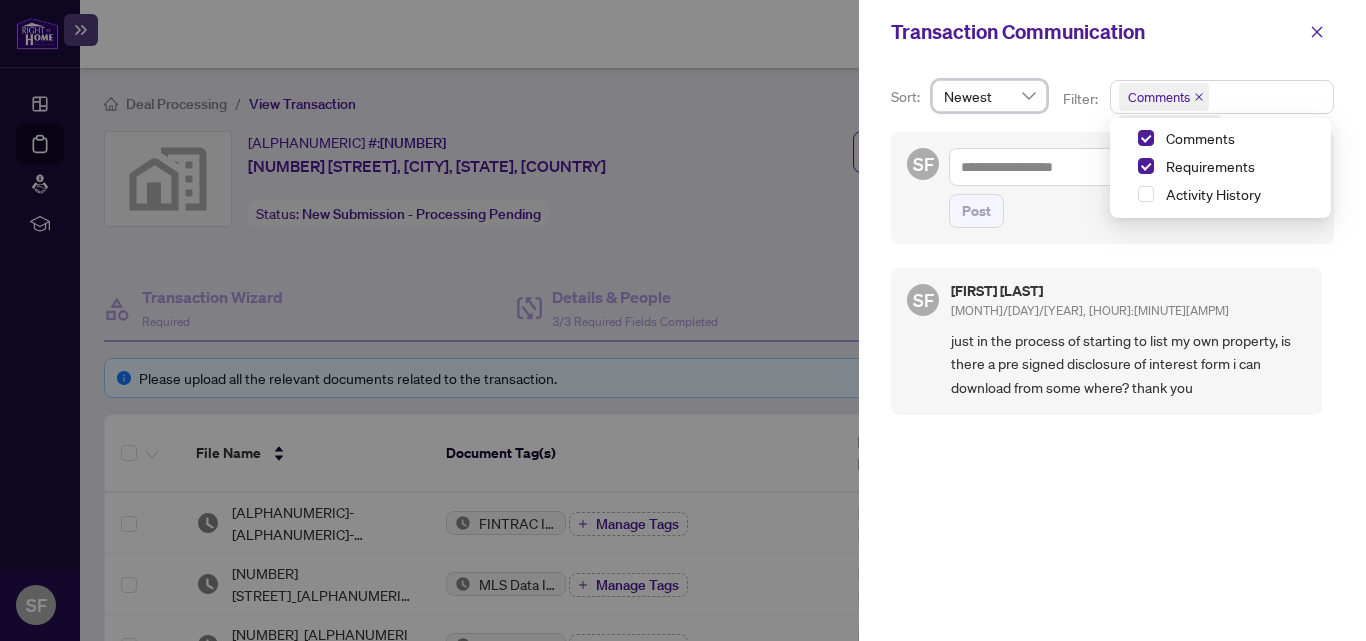 click on "+ [NUMBER] ..." at bounding box center (1170, 129) 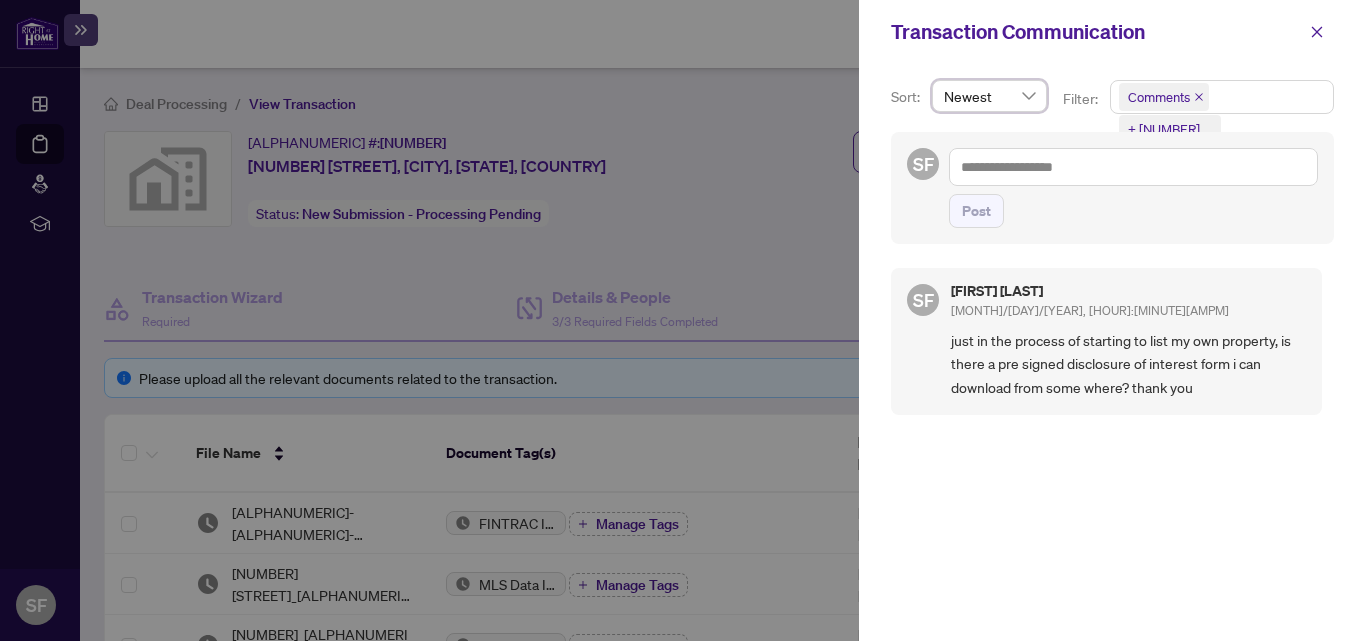 click on "+ [NUMBER] ..." at bounding box center (1170, 129) 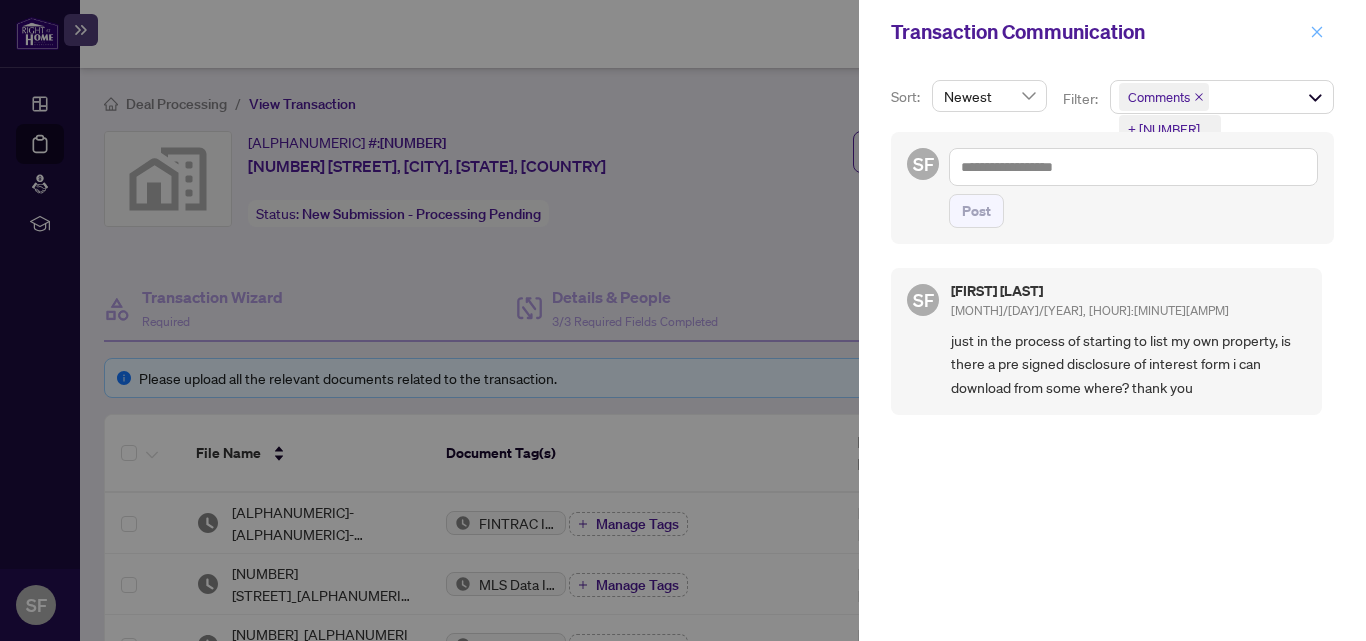 click at bounding box center (1317, 32) 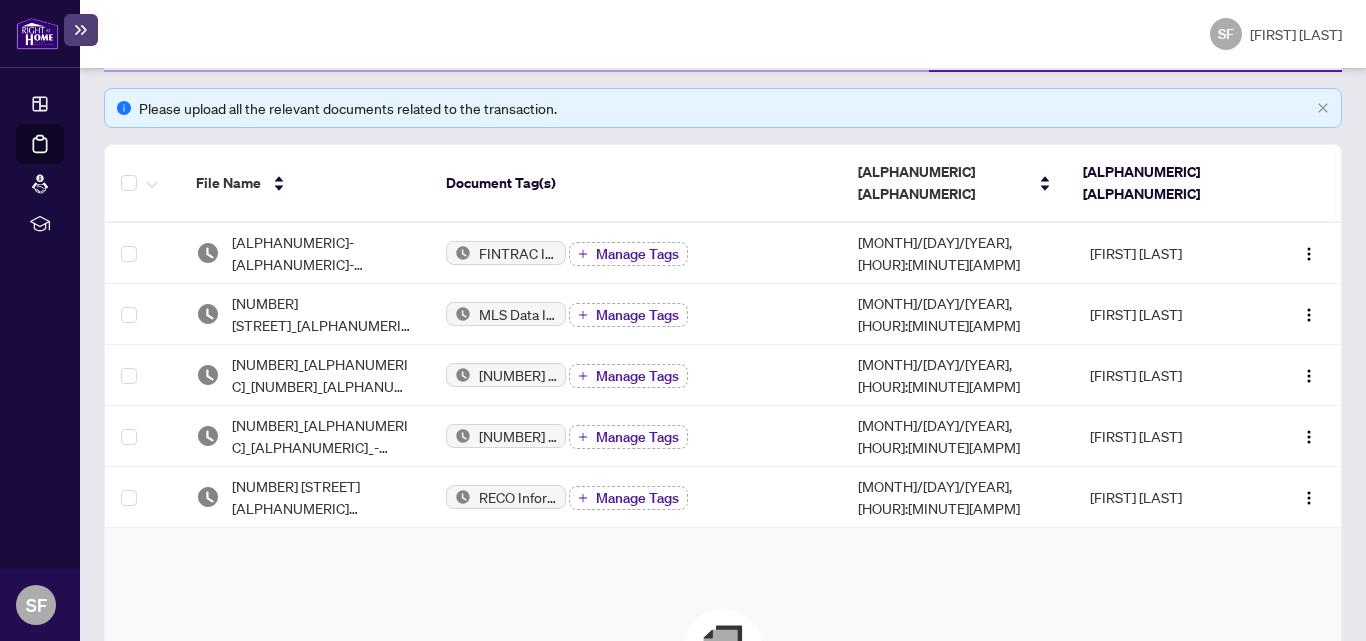 scroll, scrollTop: 400, scrollLeft: 0, axis: vertical 